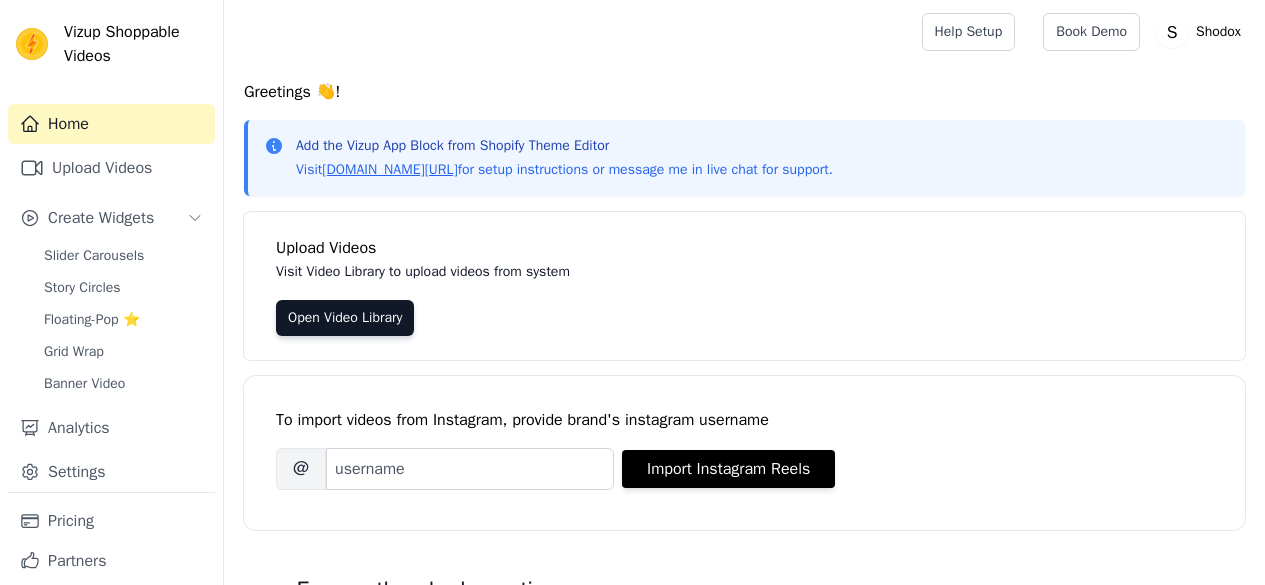 scroll, scrollTop: 0, scrollLeft: 0, axis: both 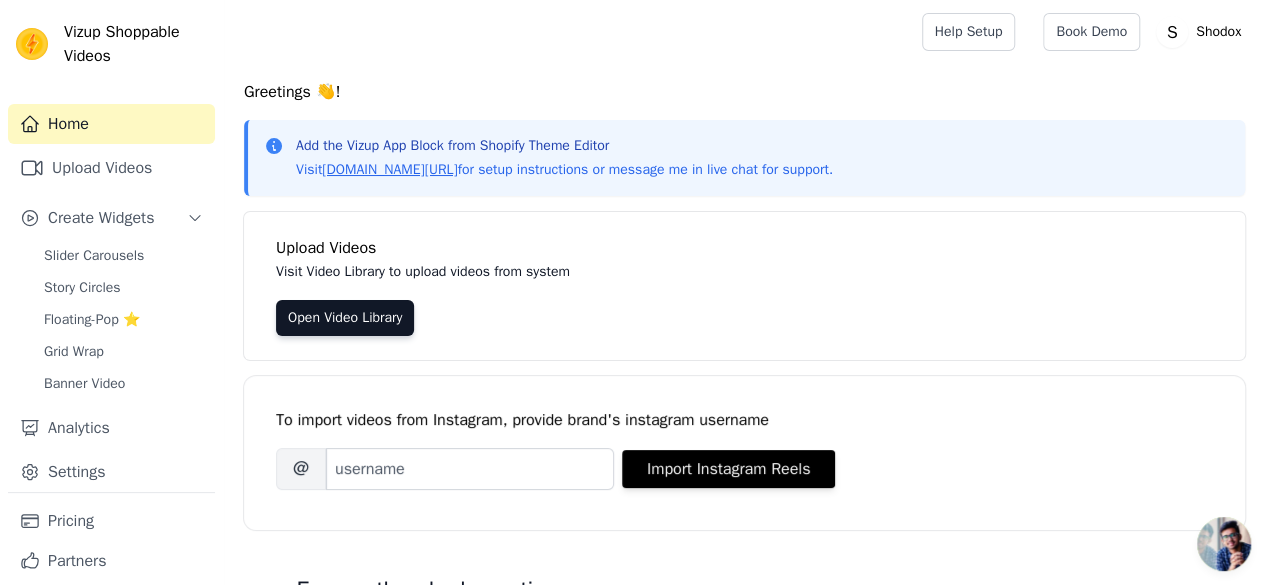 click on "Brand's Instagram Username   @     Import Instagram Reels" at bounding box center [744, 469] 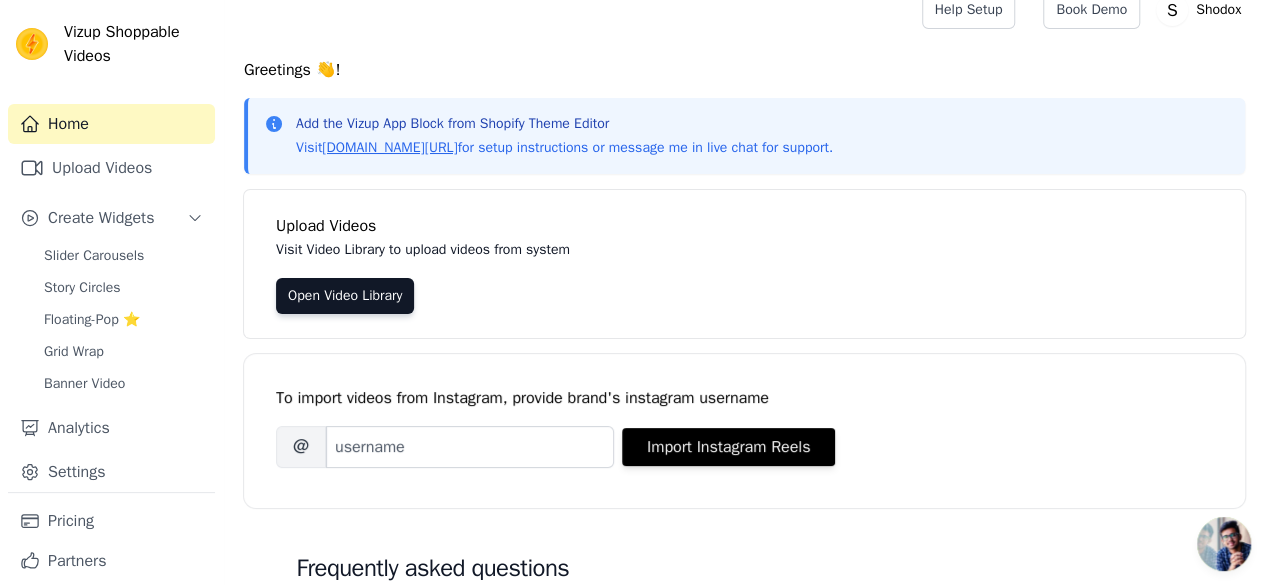 scroll, scrollTop: 0, scrollLeft: 0, axis: both 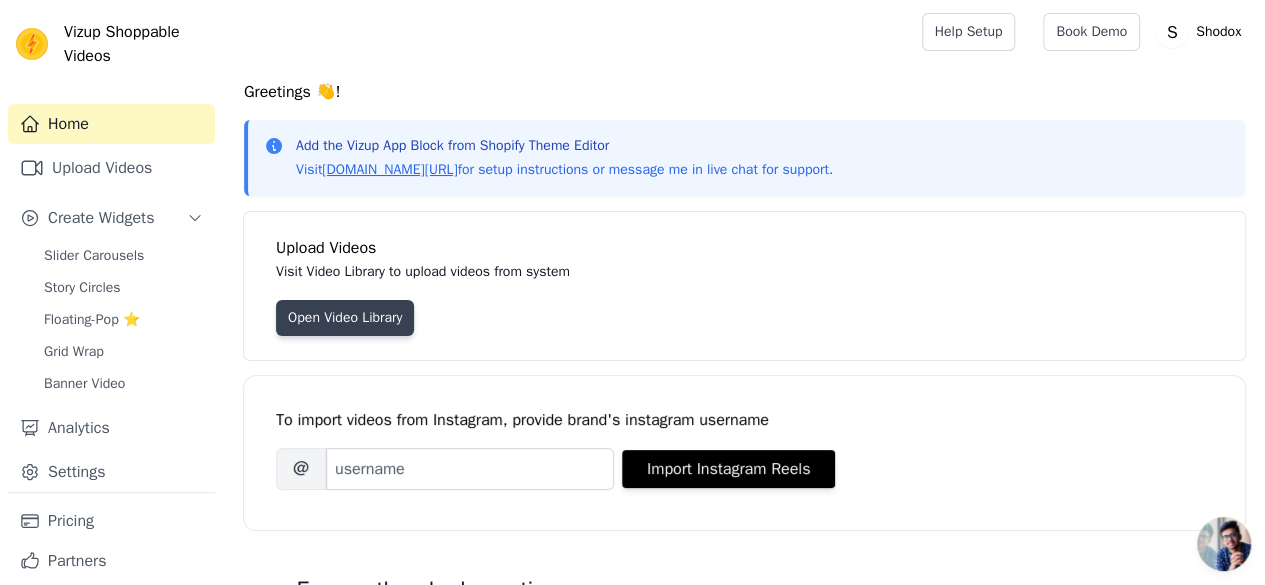 click on "Open Video Library" at bounding box center [345, 318] 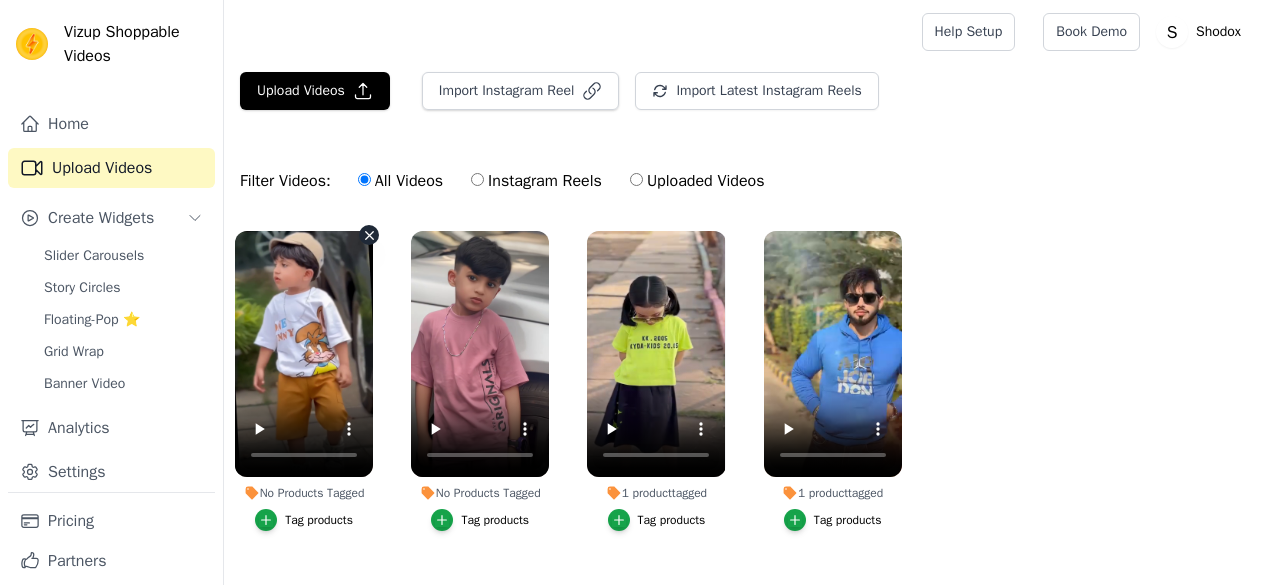 scroll, scrollTop: 0, scrollLeft: 0, axis: both 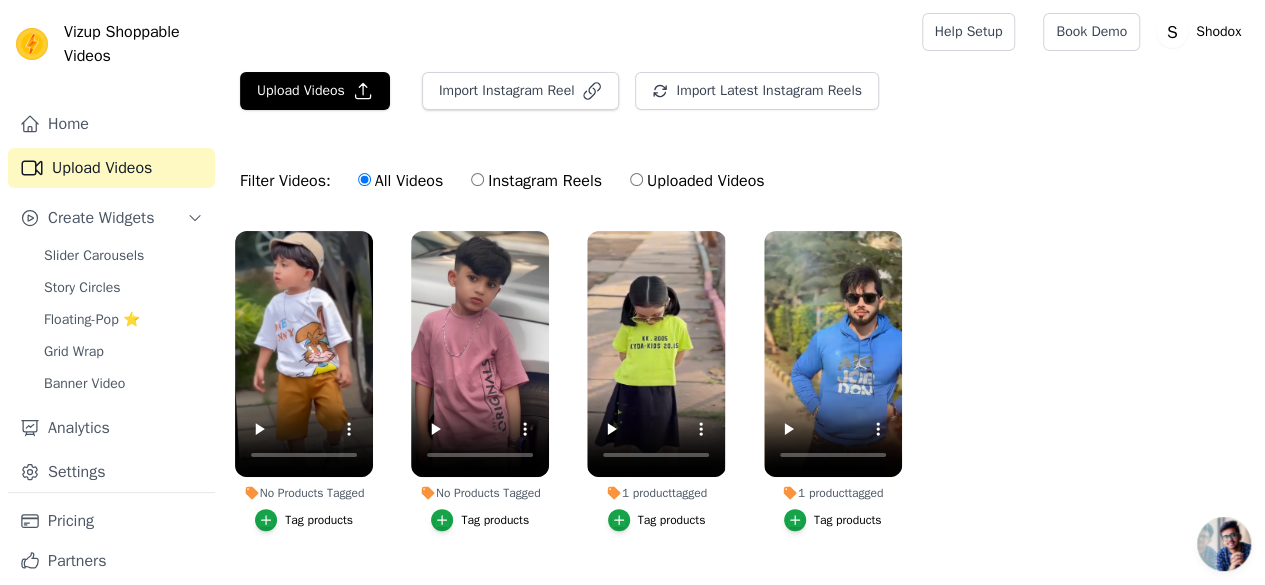 click on "No Products Tagged       Tag products
No Products Tagged       Tag products           1   product  tagged       Tag products           1   product  tagged       Tag products" at bounding box center [744, 401] 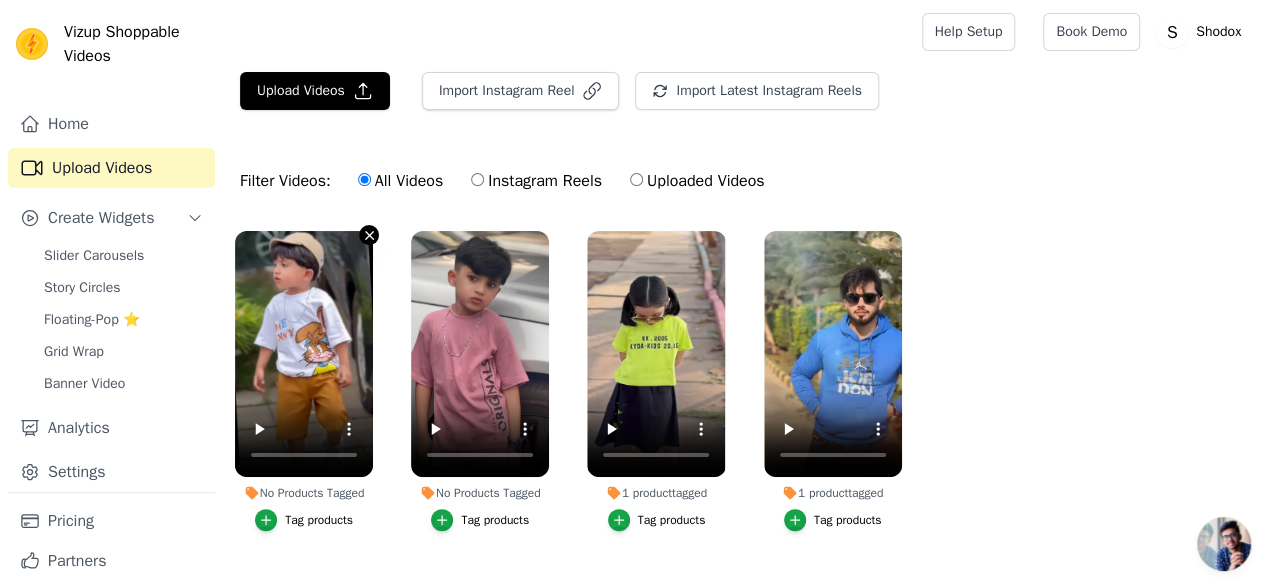 click 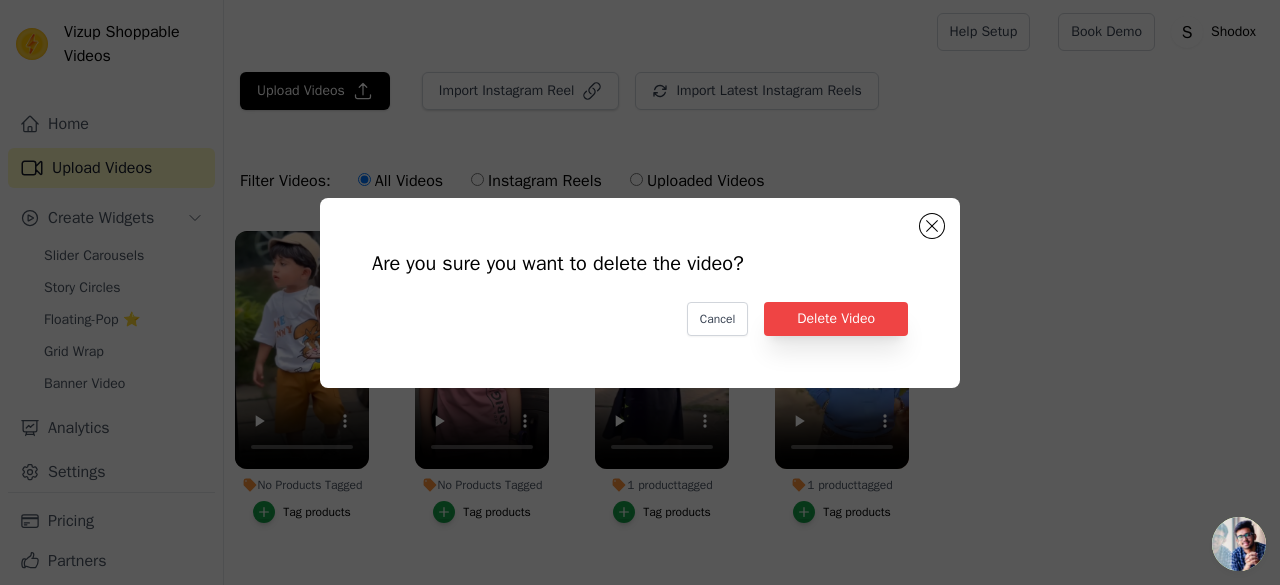 click on "Are you sure you want to delete the video?   Cancel   Delete Video" 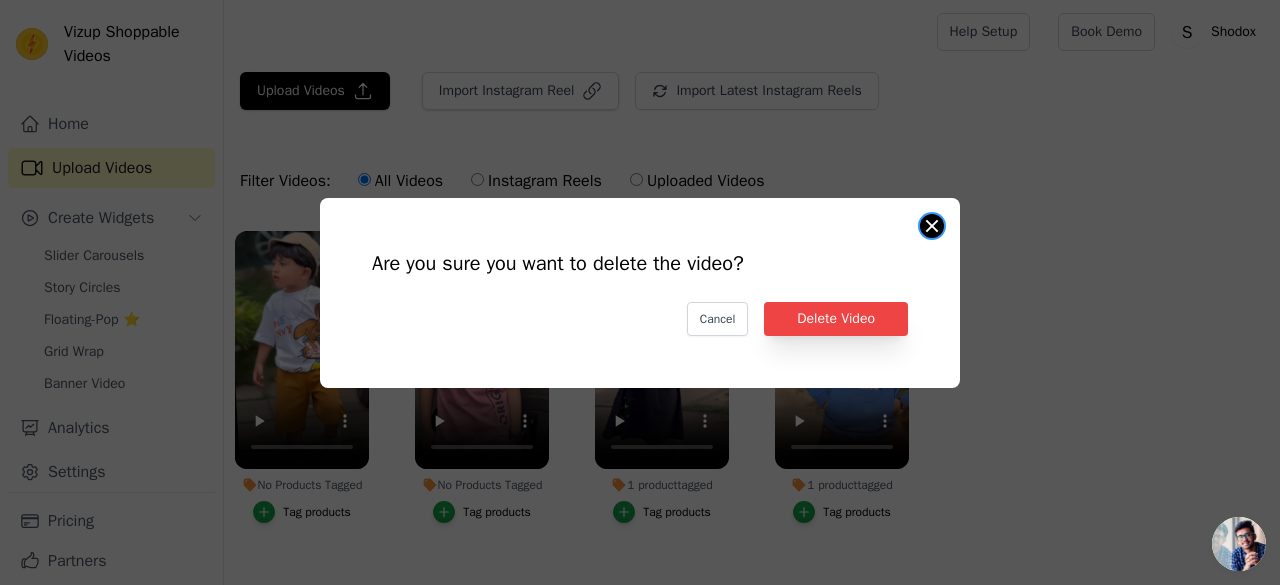 click on "Are you sure you want to delete the video?   Cancel   Delete Video
No Products Tagged       Tag products" at bounding box center [932, 226] 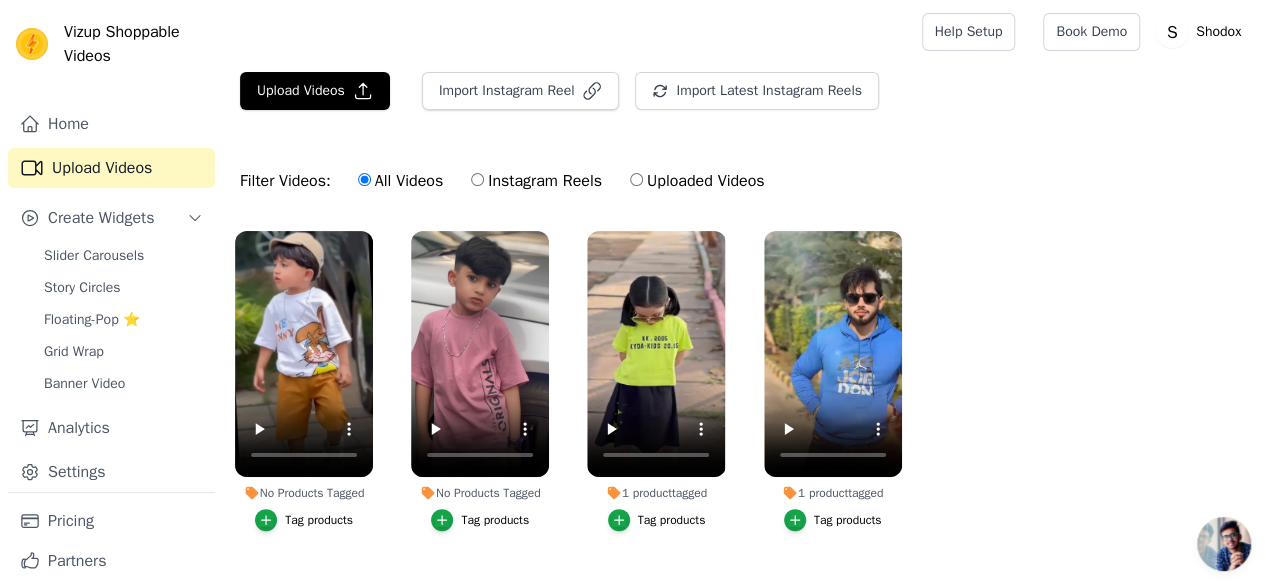 click on "Filter Videos:
All Videos
Instagram Reels
Uploaded Videos" at bounding box center [744, 181] 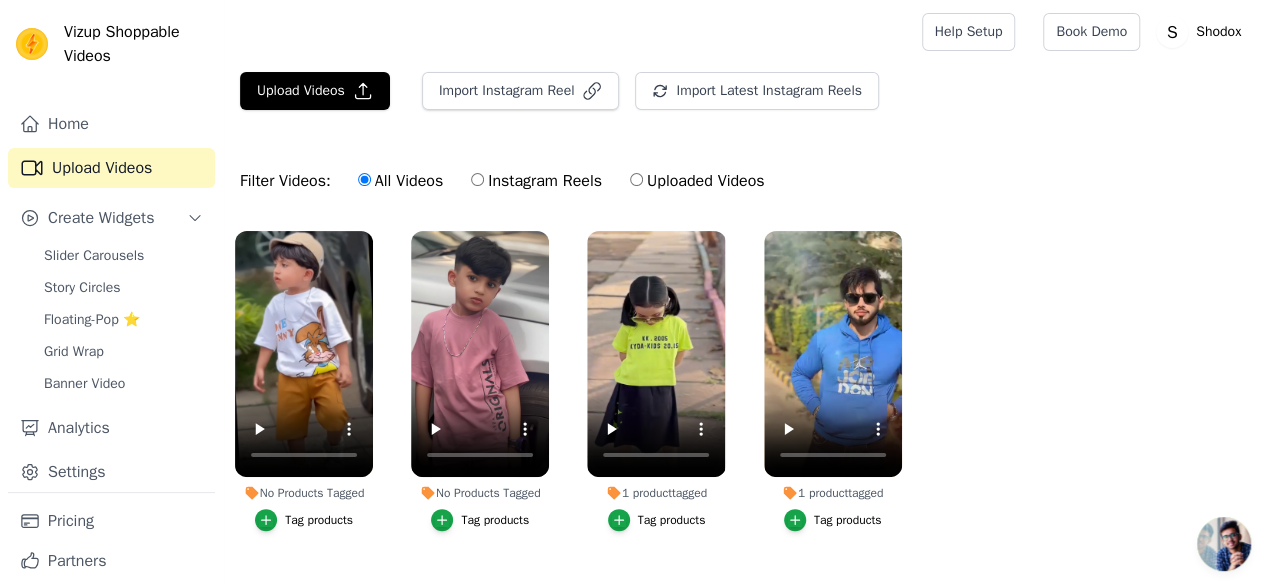 click on "No Products Tagged       Tag products
No Products Tagged       Tag products           1   product  tagged       Tag products           1   product  tagged       Tag products" at bounding box center [744, 401] 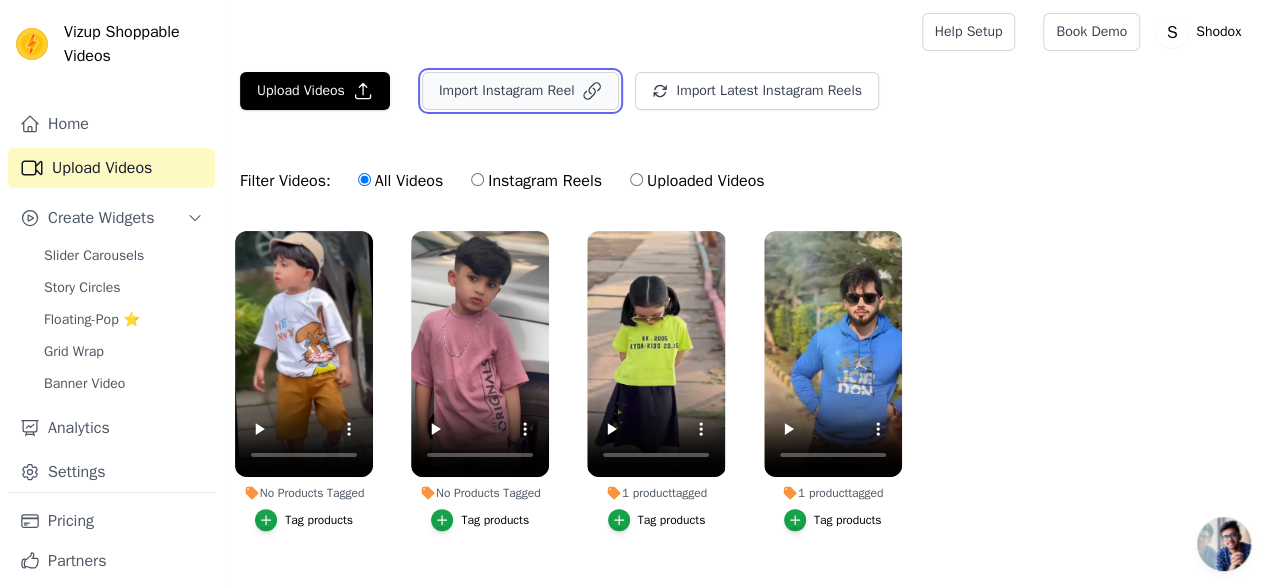 click on "Import Instagram Reel" at bounding box center (521, 91) 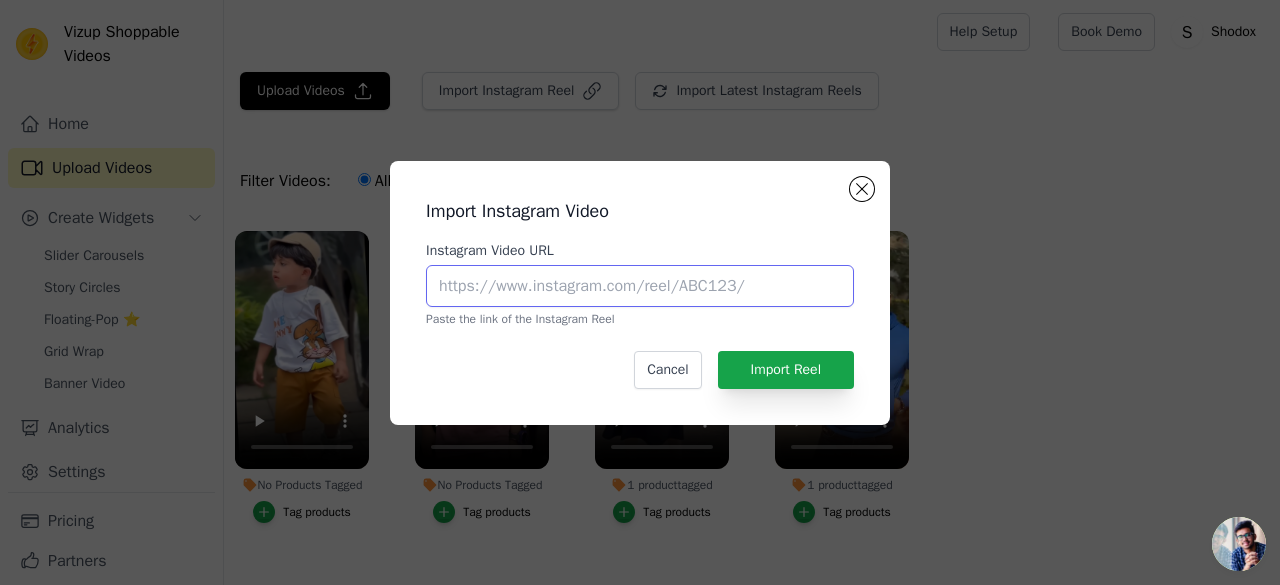 click on "Instagram Video URL" at bounding box center [640, 286] 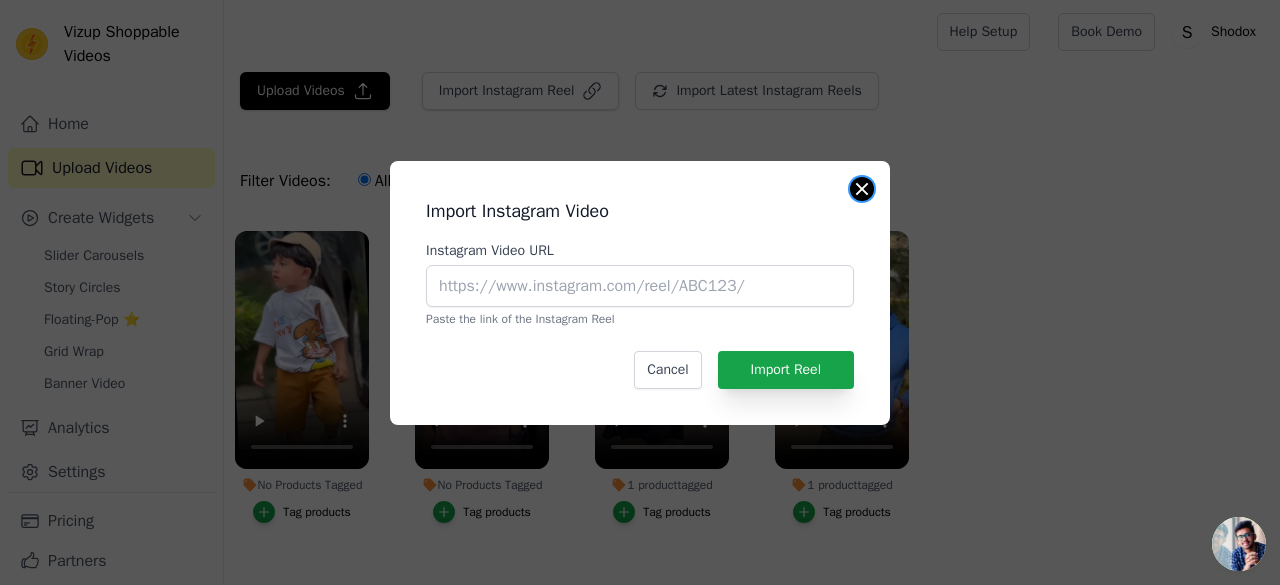 click on "Import Instagram Video   Instagram Video URL       Paste the link of the Instagram Reel   Cancel   Import Reel" at bounding box center [640, 293] 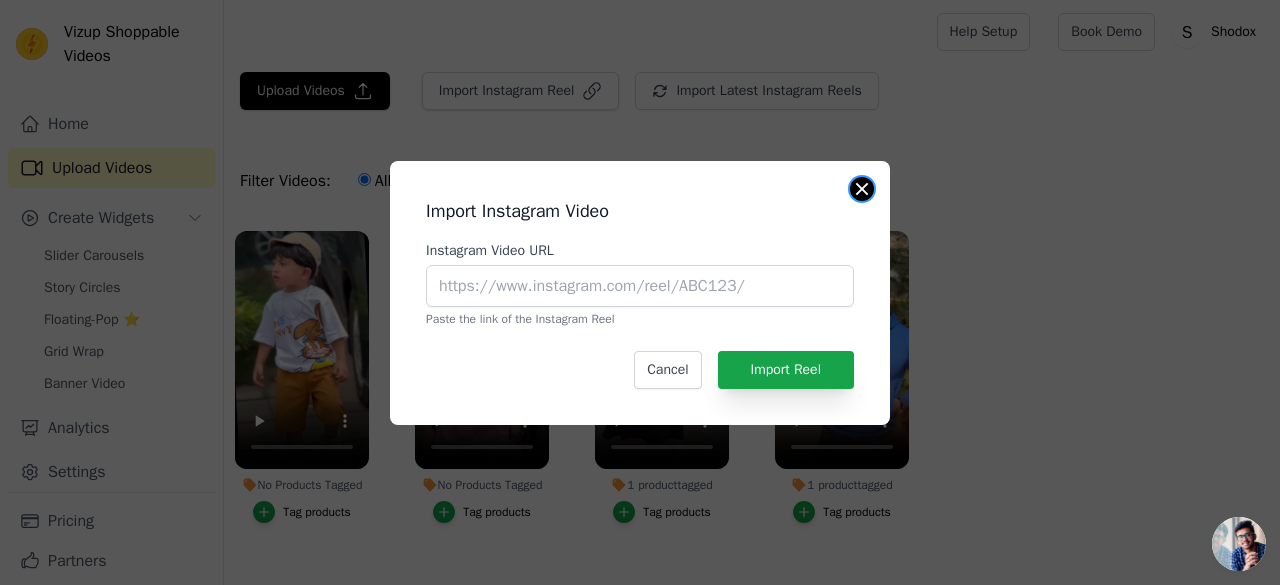 click at bounding box center [862, 189] 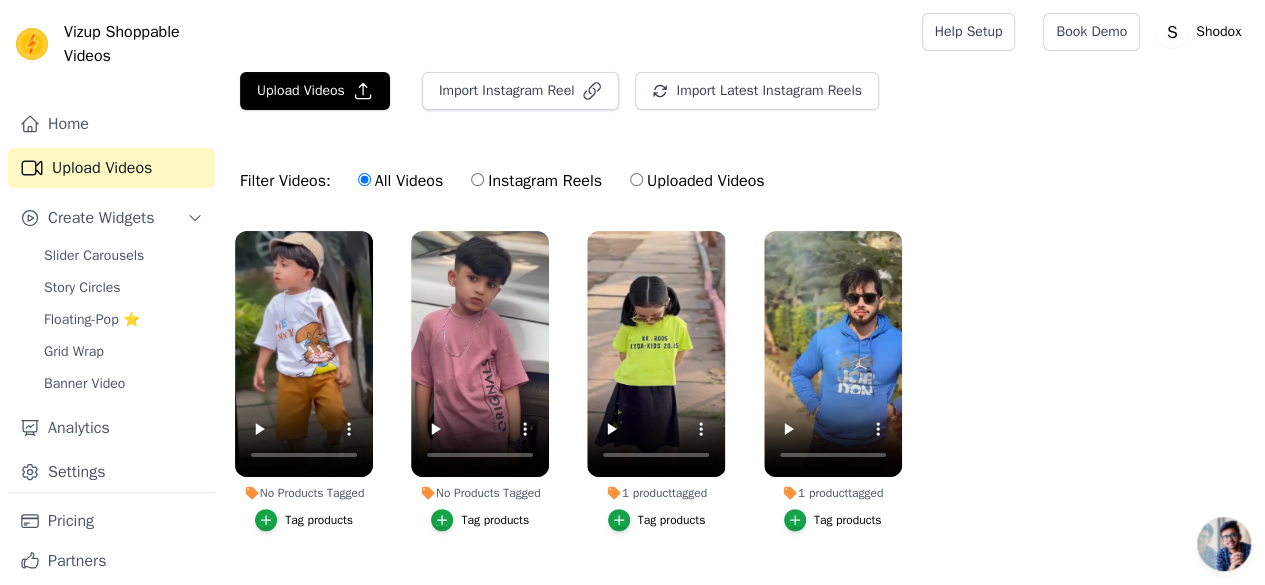 click on "Filter Videos:
All Videos
Instagram Reels
Uploaded Videos" at bounding box center (744, 181) 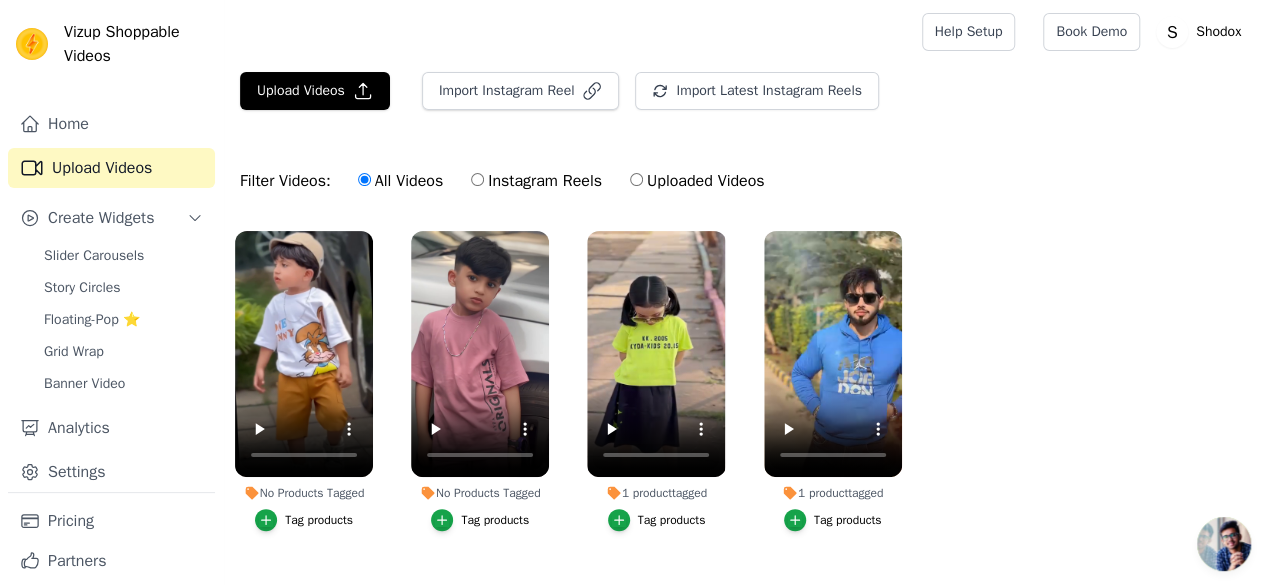 click at bounding box center [569, 32] 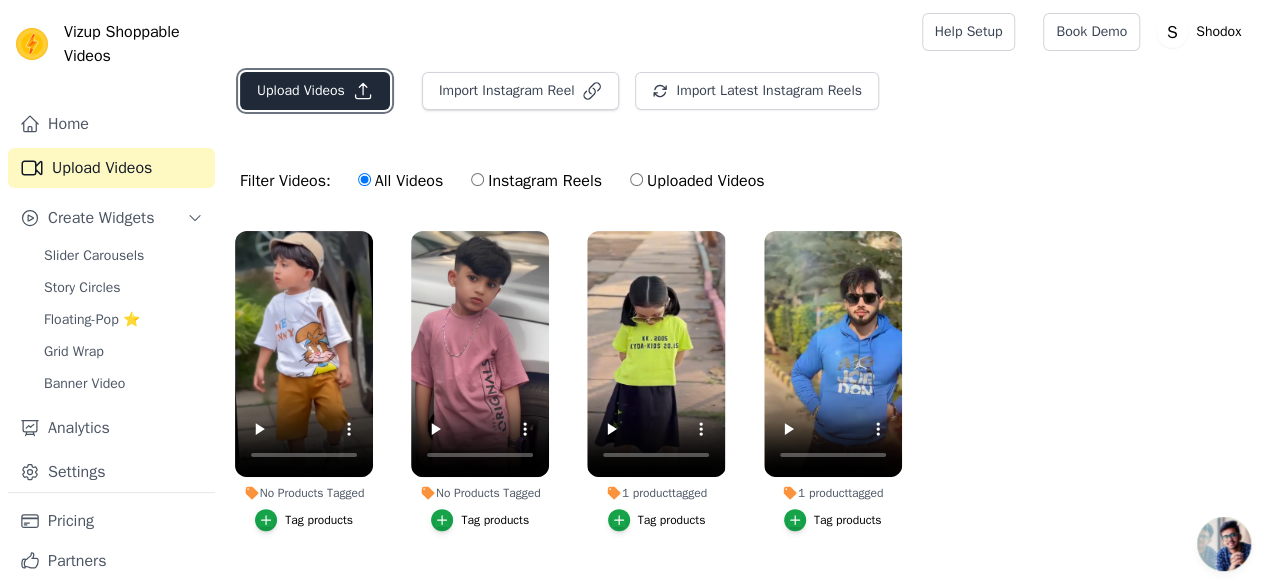 click 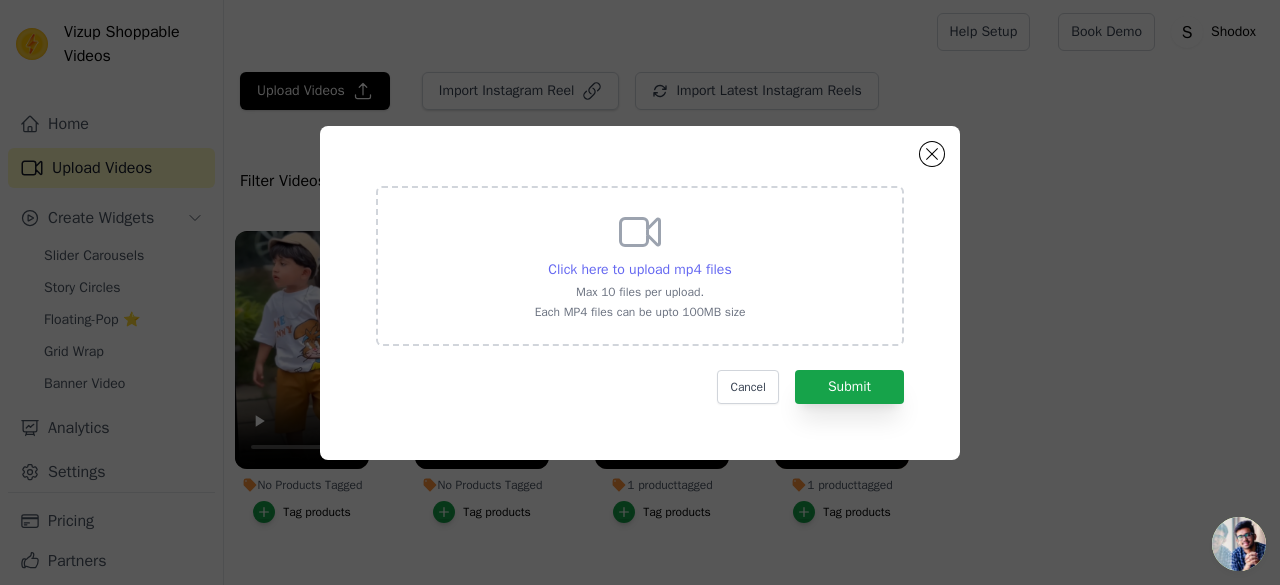 click on "Click here to upload mp4 files" at bounding box center [639, 269] 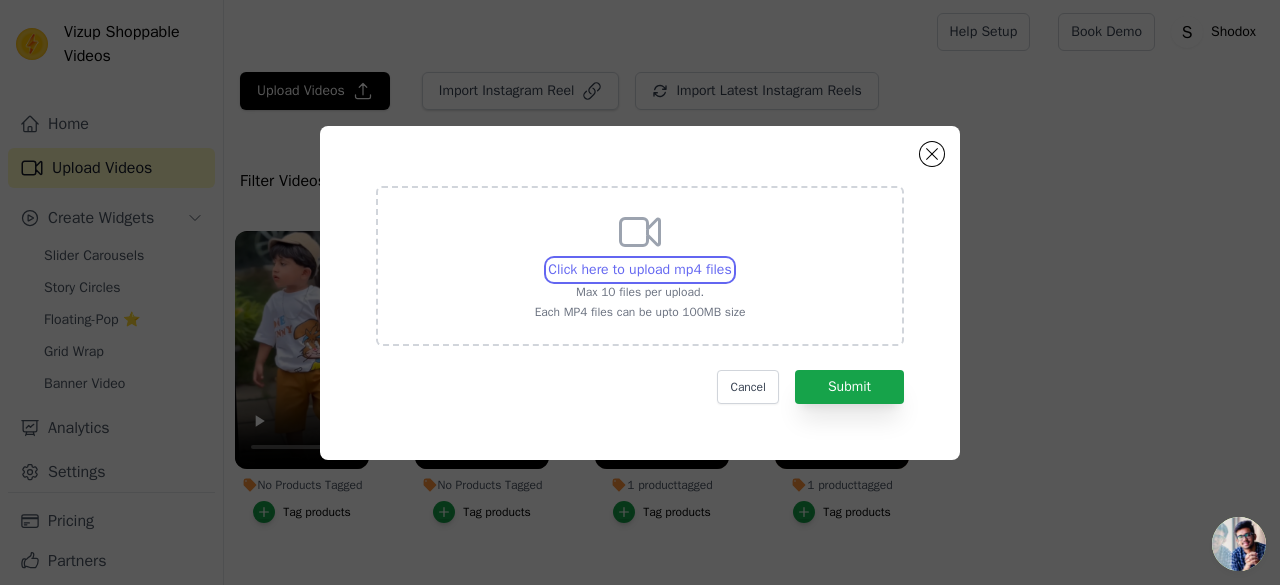 click on "Click here to upload mp4 files     Max 10 files per upload.   Each MP4 files can be upto 100MB size" at bounding box center [731, 259] 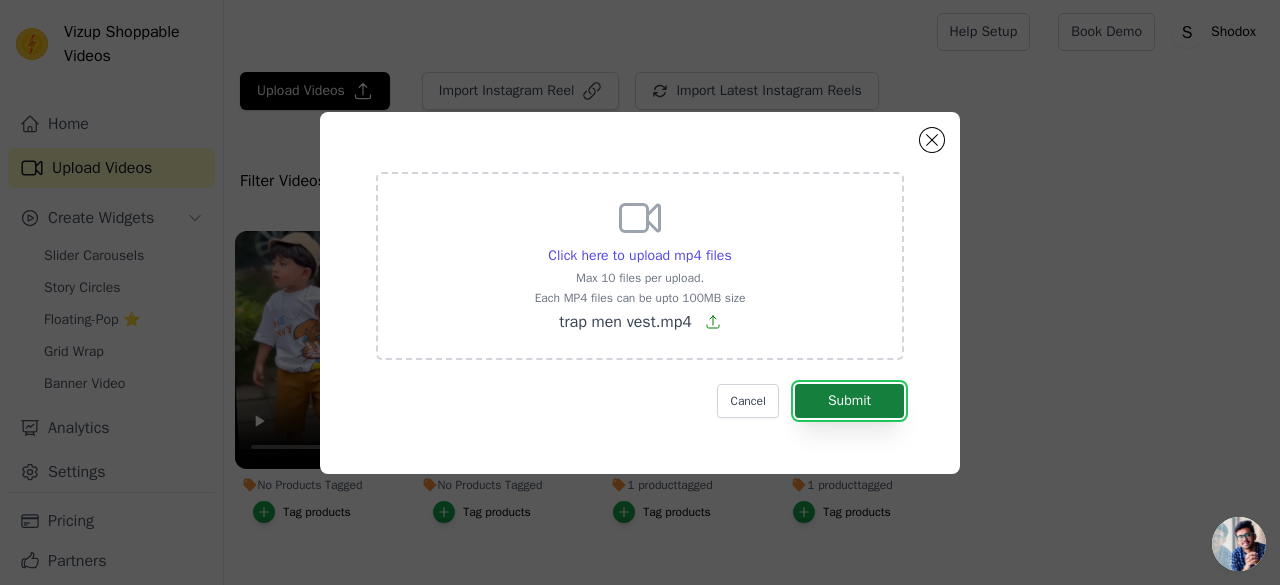 click on "Submit" at bounding box center (849, 401) 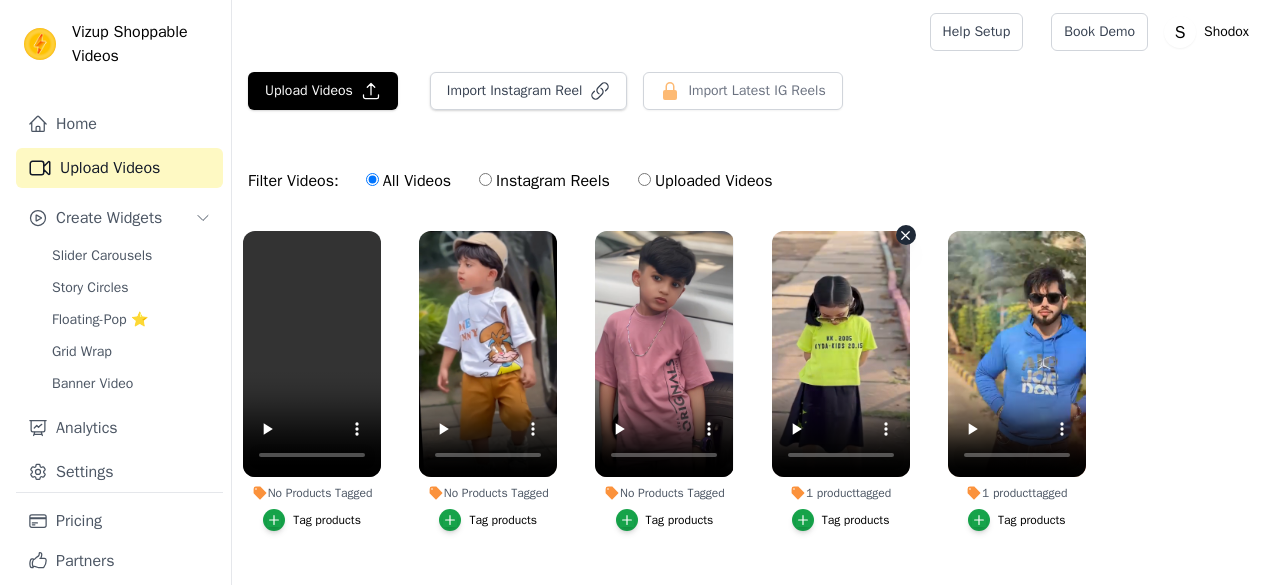 scroll, scrollTop: 0, scrollLeft: 0, axis: both 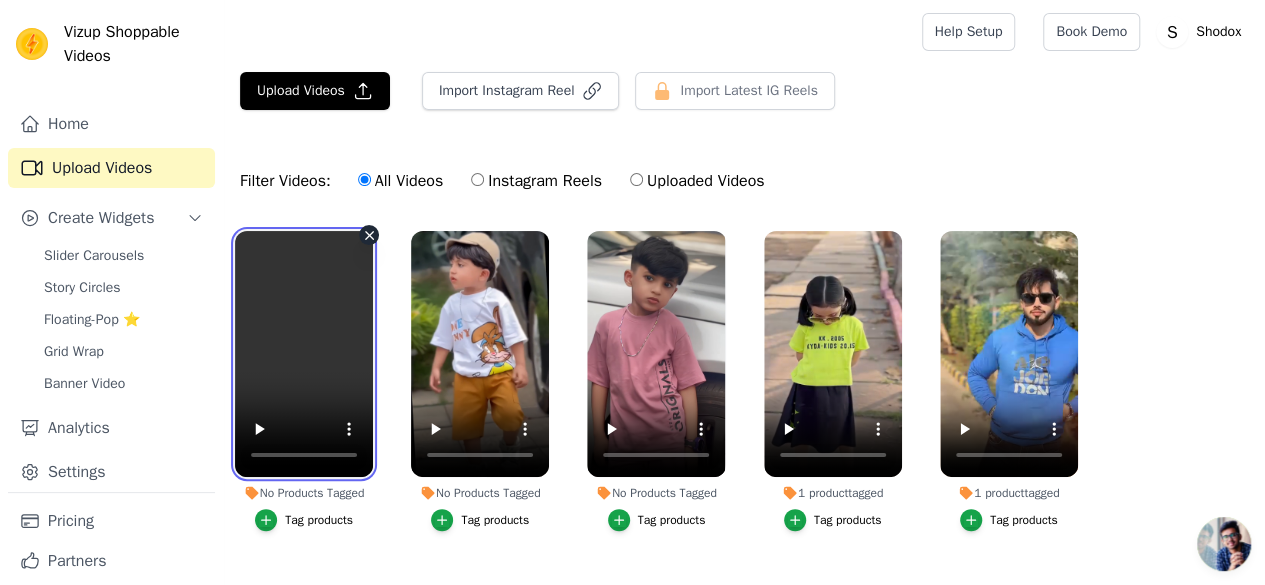 click at bounding box center (304, 354) 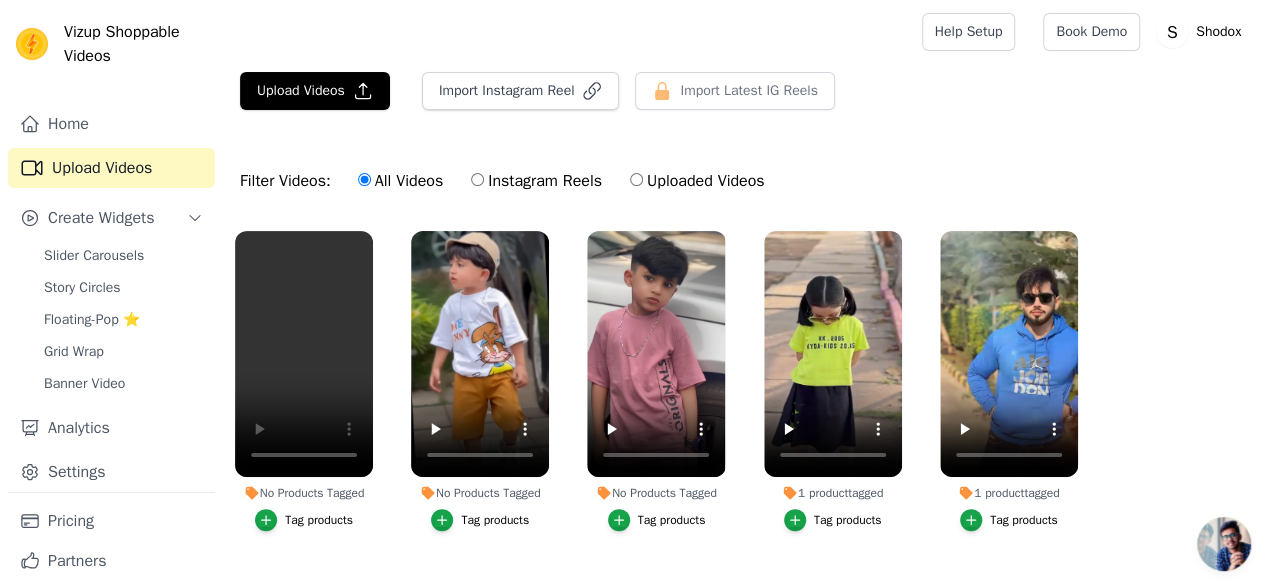 click on "No Products Tagged" at bounding box center (304, 493) 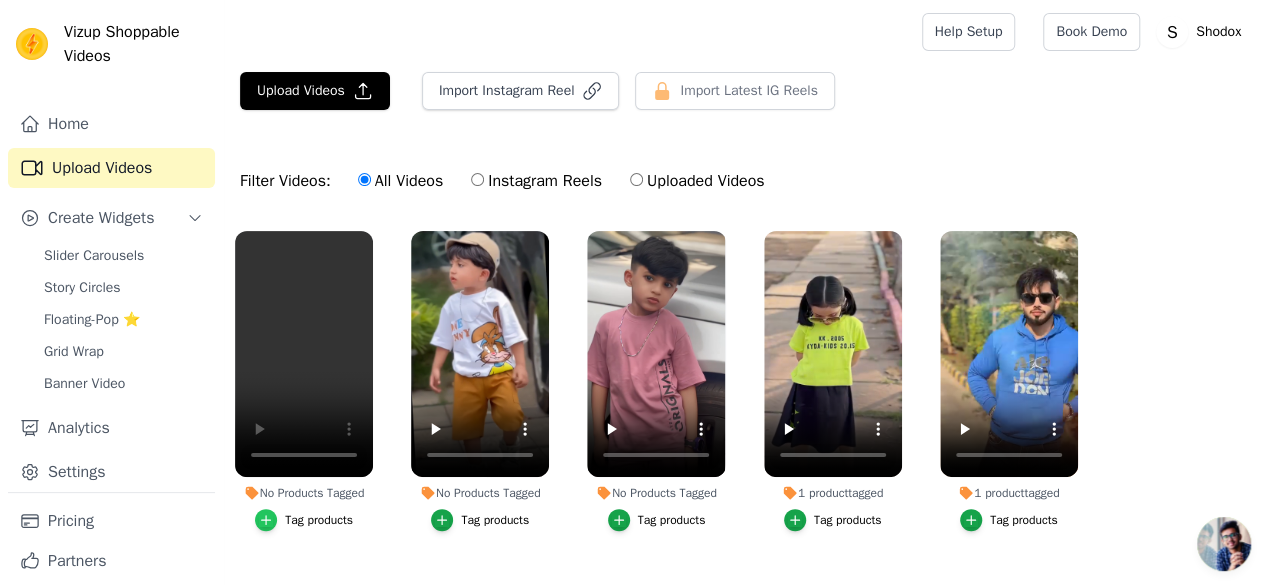 click at bounding box center [266, 520] 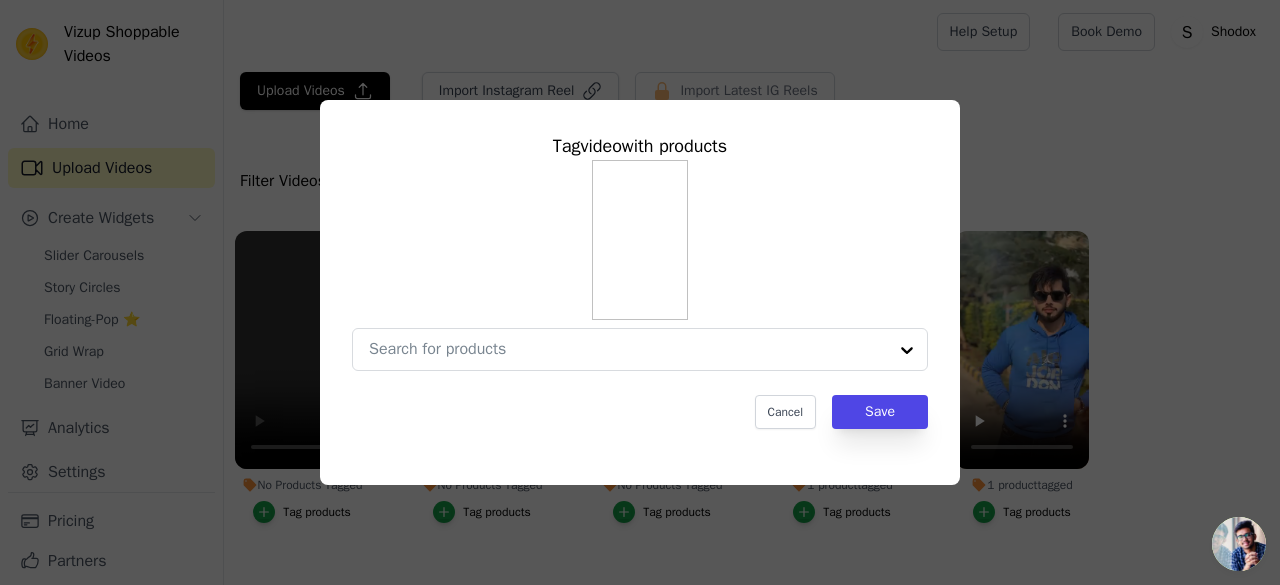 click on "Tag  video  with products                         Cancel   Save" at bounding box center [640, 292] 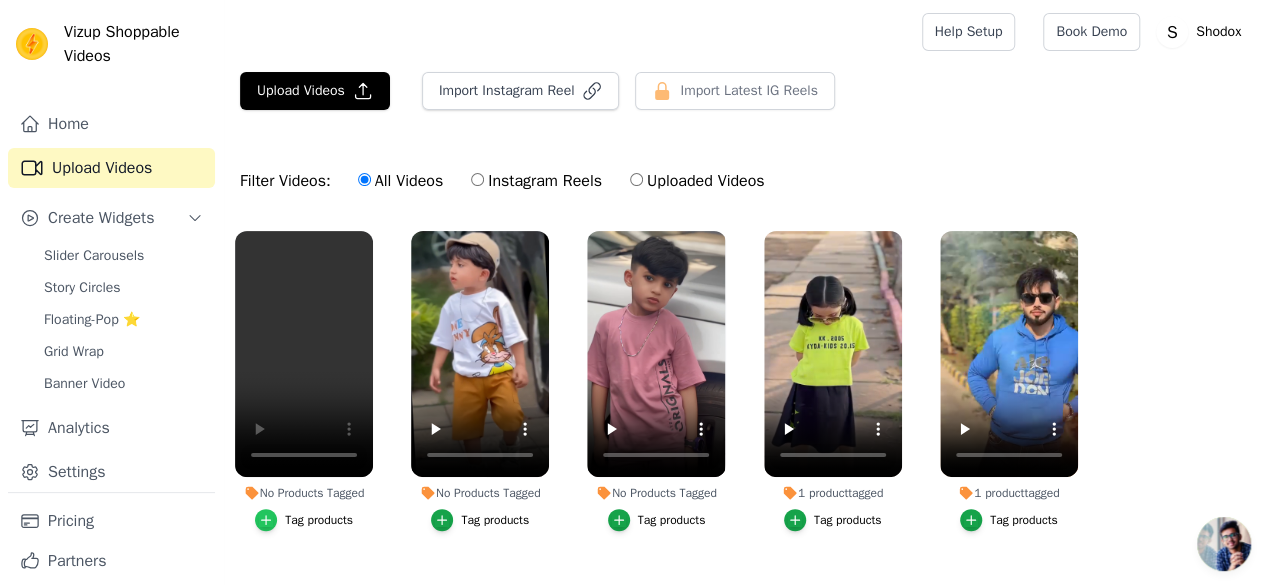 click 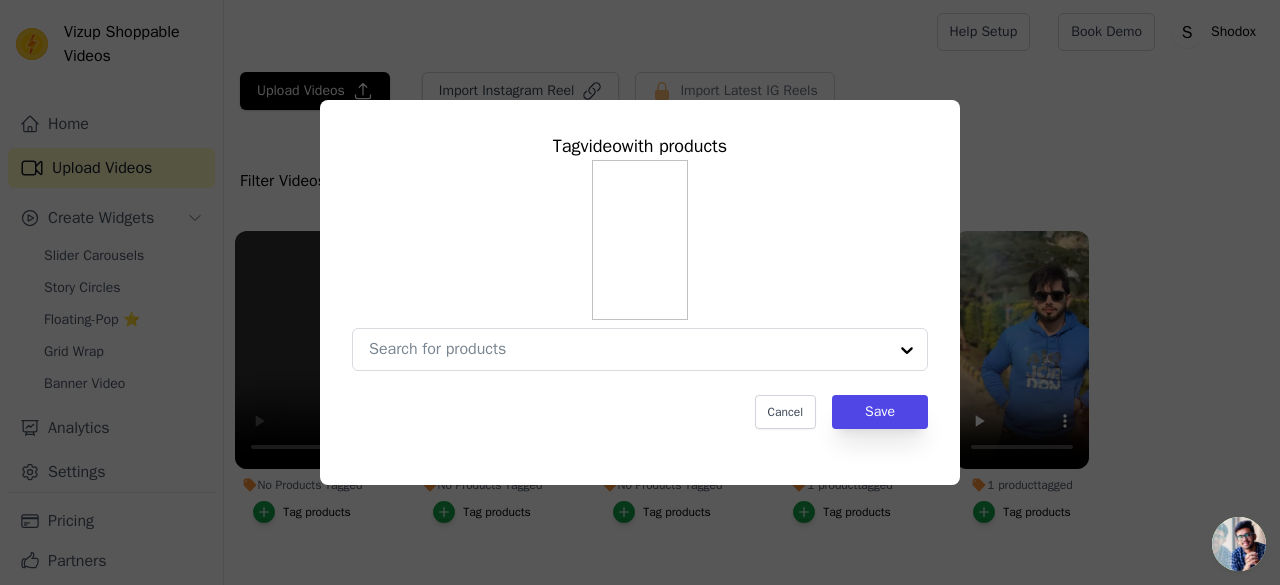 click at bounding box center [640, 240] 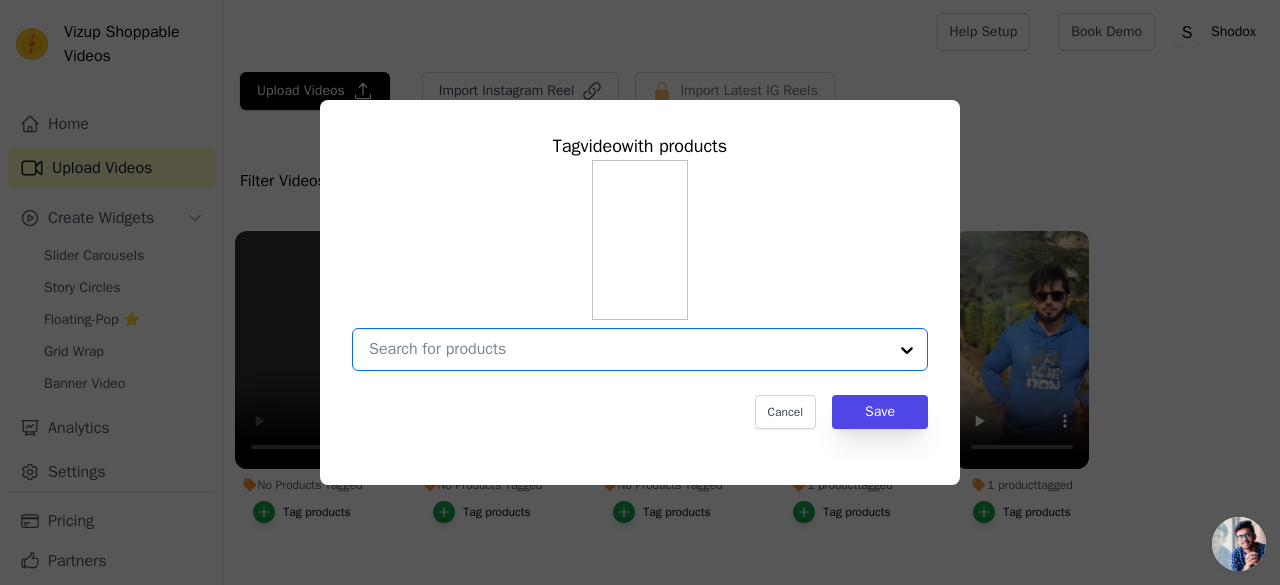 click on "No Products Tagged     Tag  video  with products       Option undefined, selected.   Select is focused, type to refine list, press down to open the menu.                   Cancel   Save     Tag products" at bounding box center (628, 349) 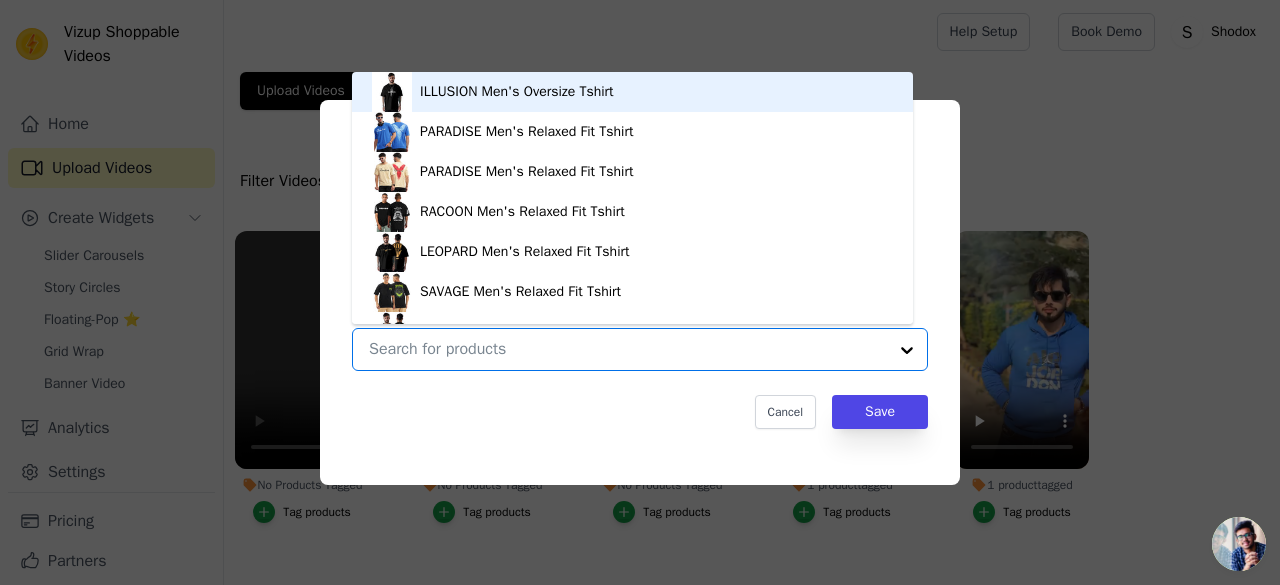 scroll, scrollTop: 28, scrollLeft: 0, axis: vertical 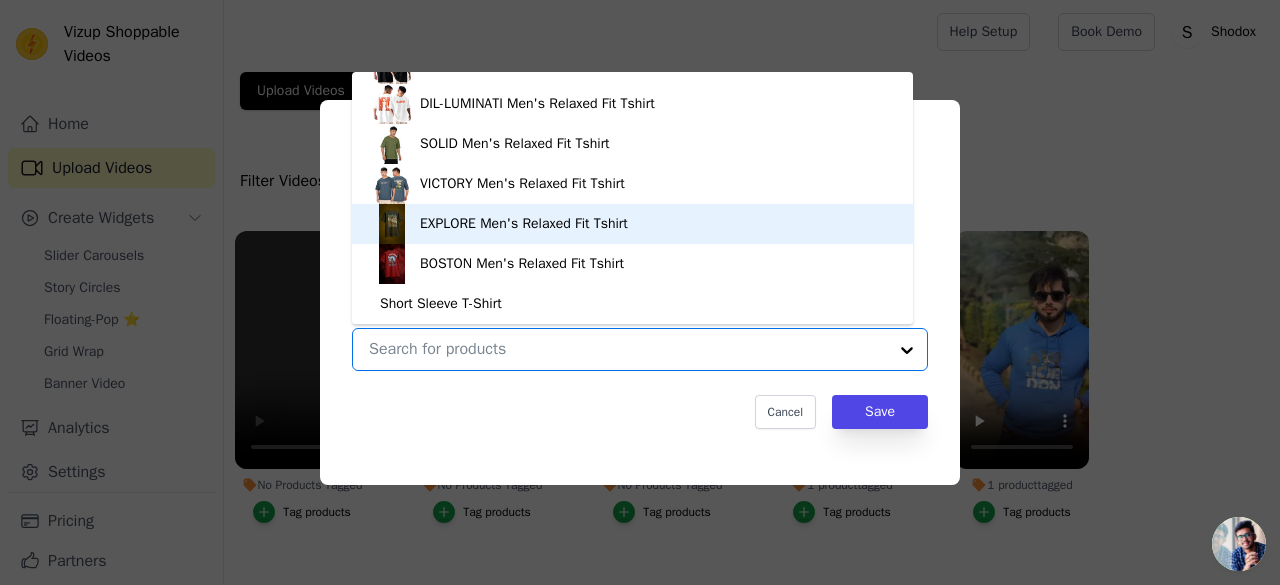 click on "EXPLORE Men's Relaxed Fit Tshirt" at bounding box center (632, 224) 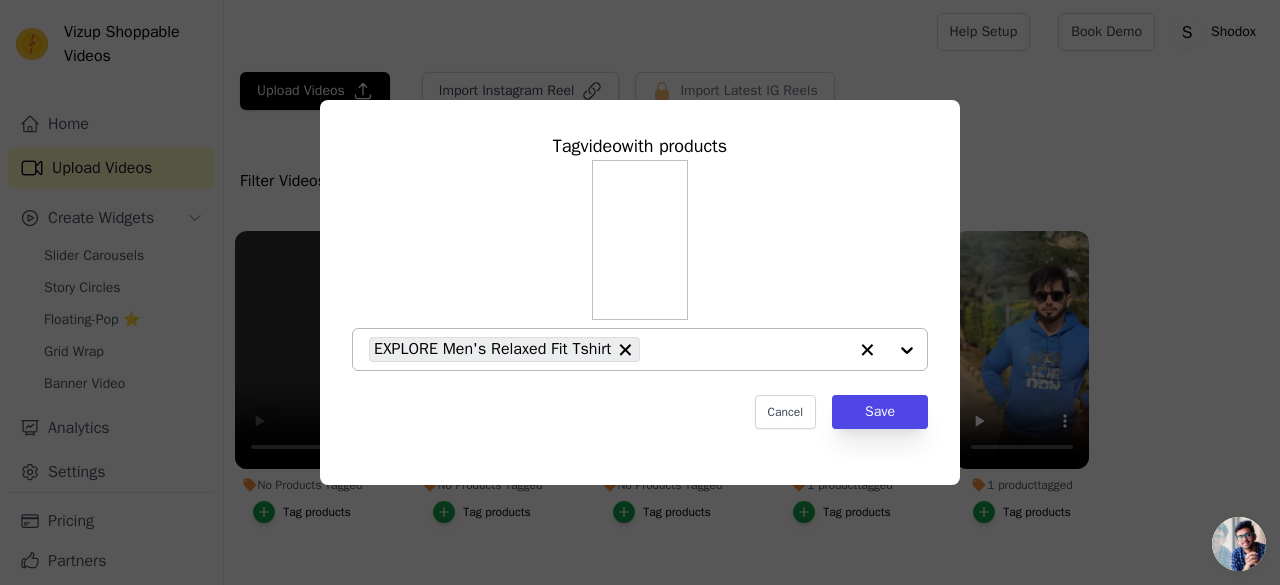 click at bounding box center [640, 240] 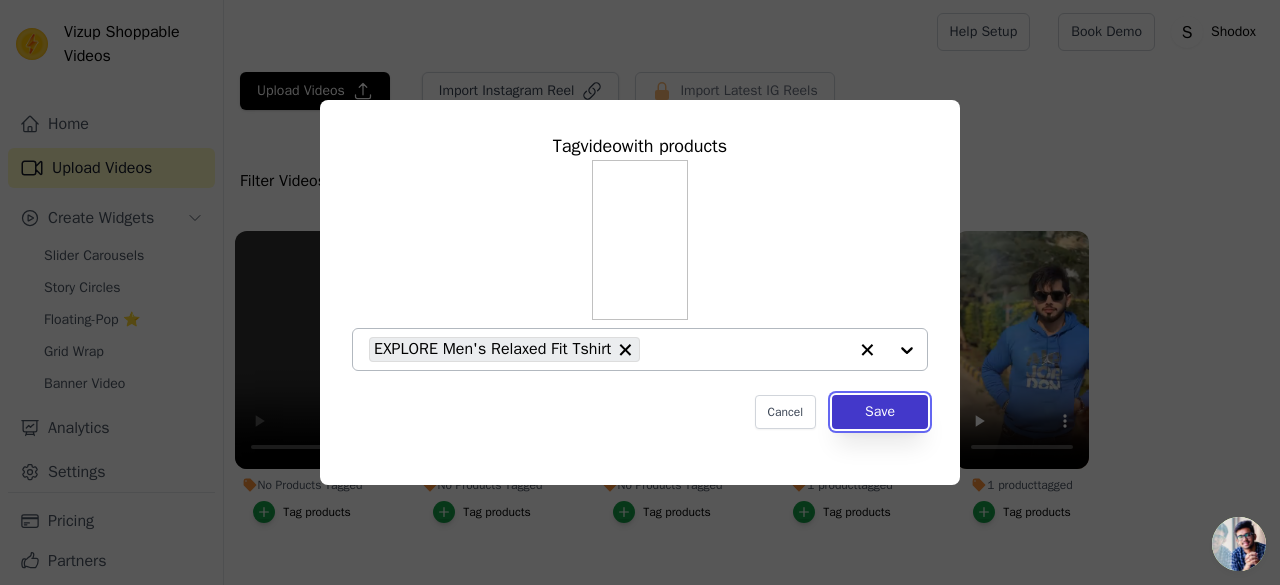 click on "Save" at bounding box center [880, 412] 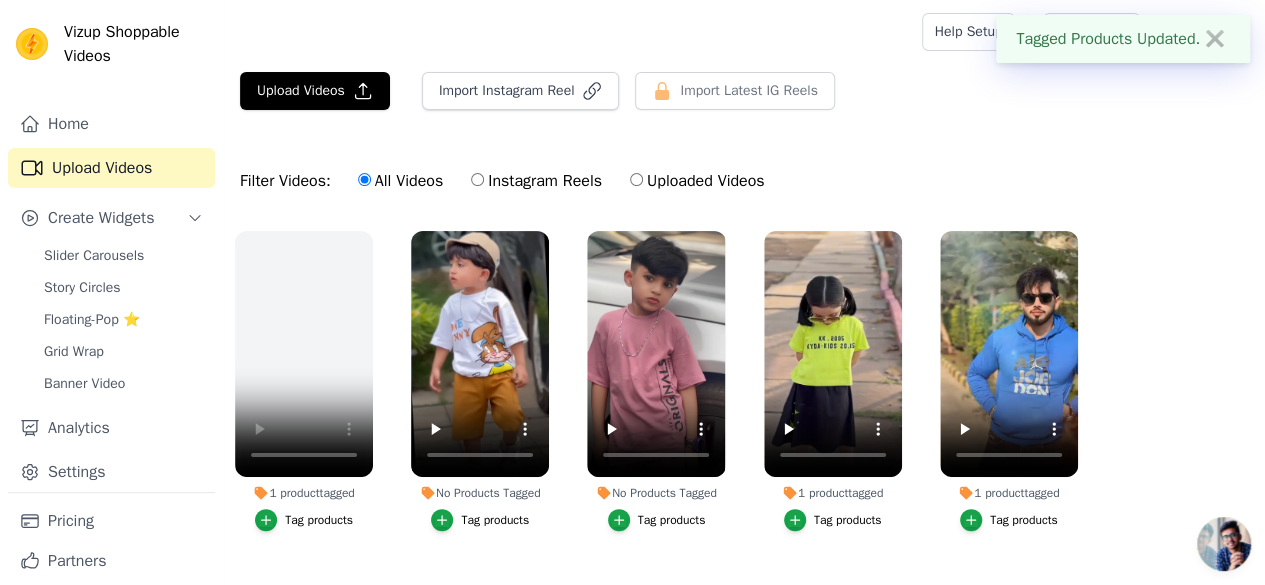 click on "1   product  tagged" at bounding box center [304, 493] 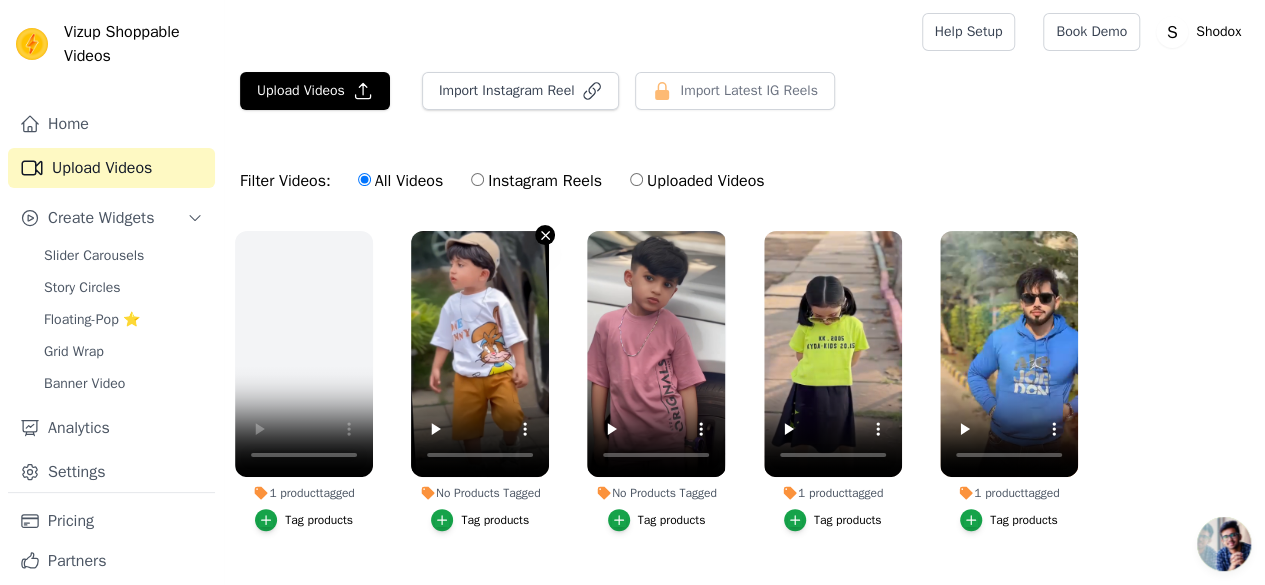 click 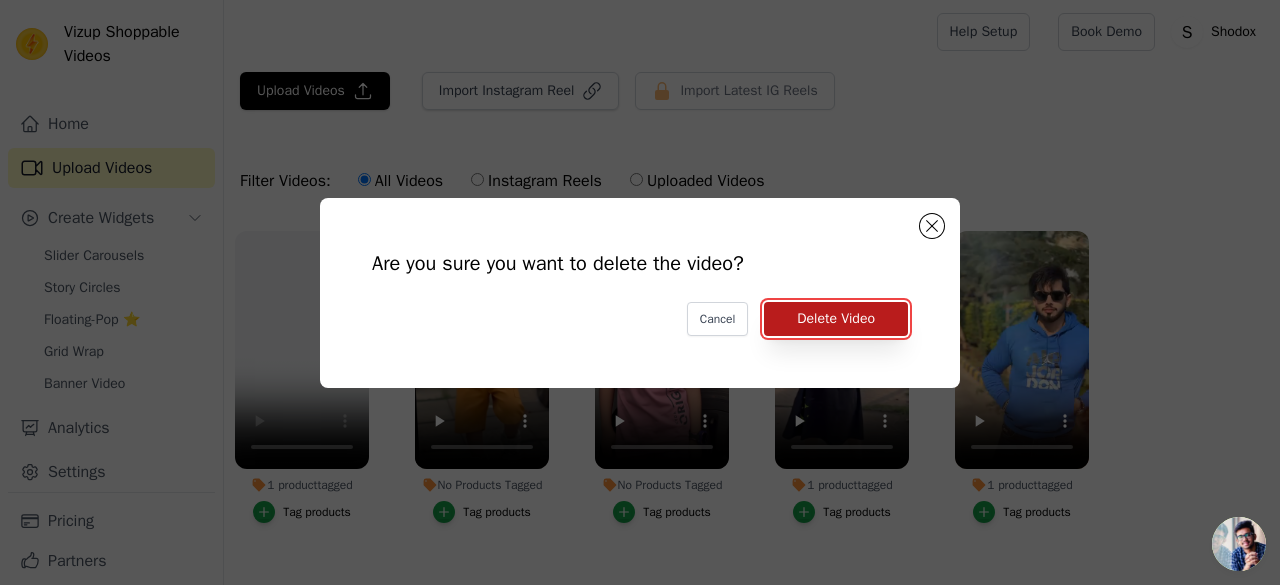 click on "Delete Video" at bounding box center [836, 319] 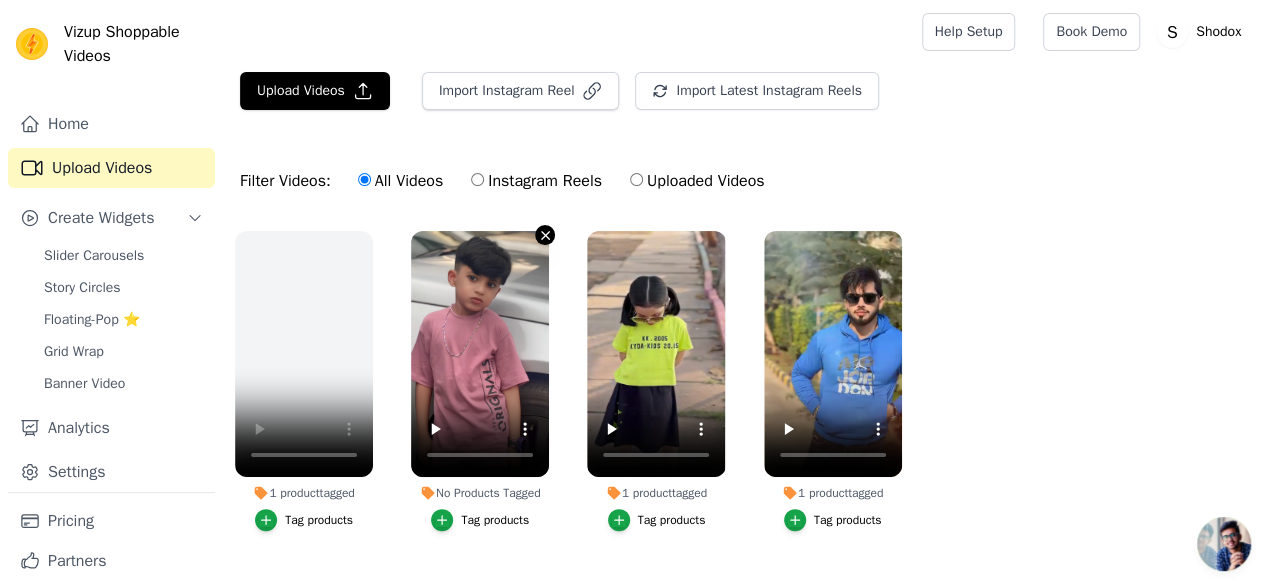 click 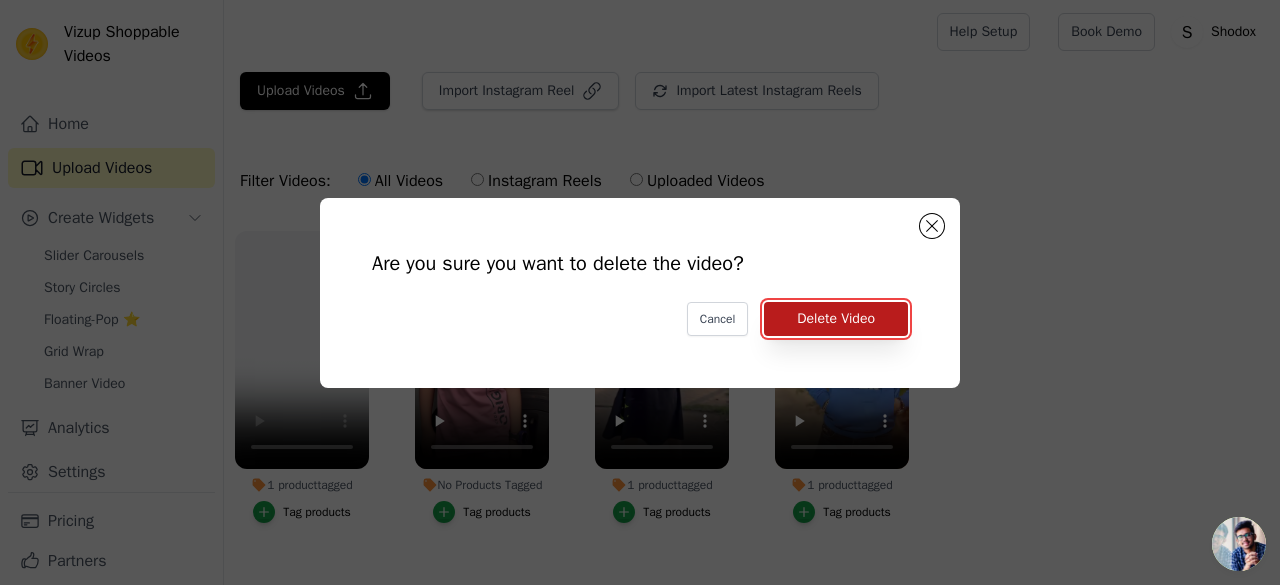 click on "Delete Video" at bounding box center (836, 319) 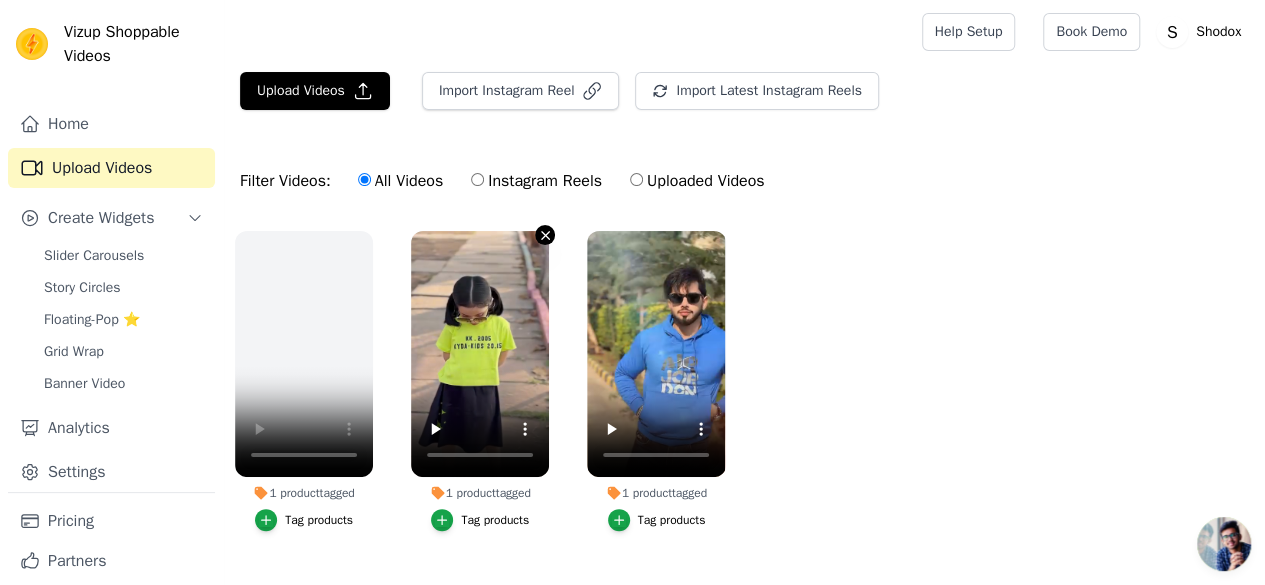 click 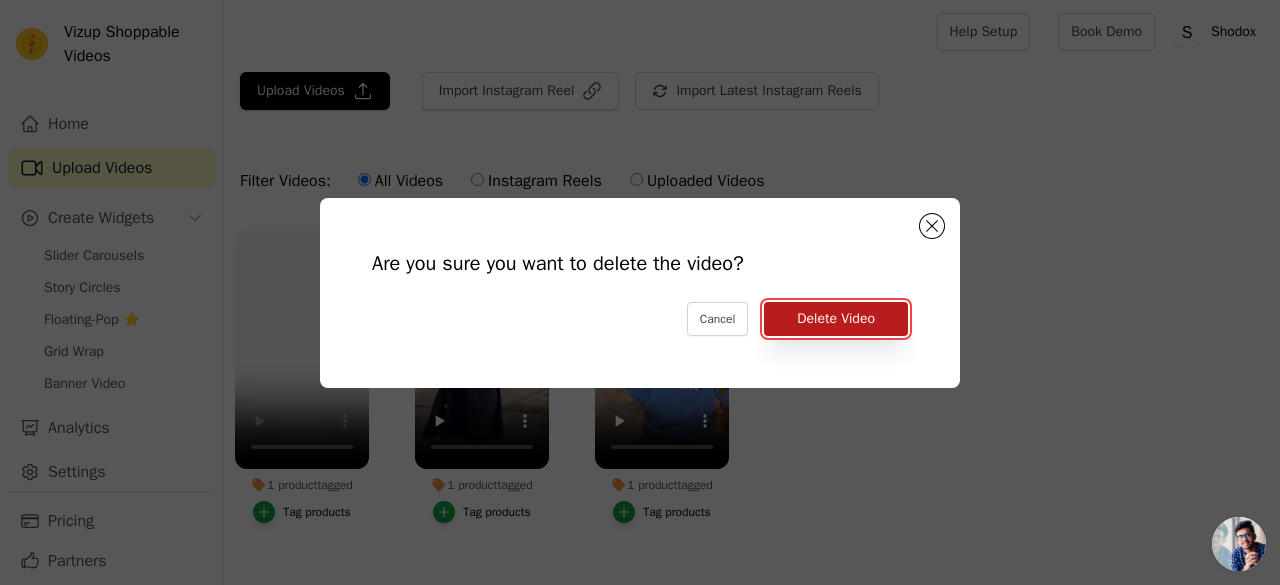 click on "Delete Video" at bounding box center [836, 319] 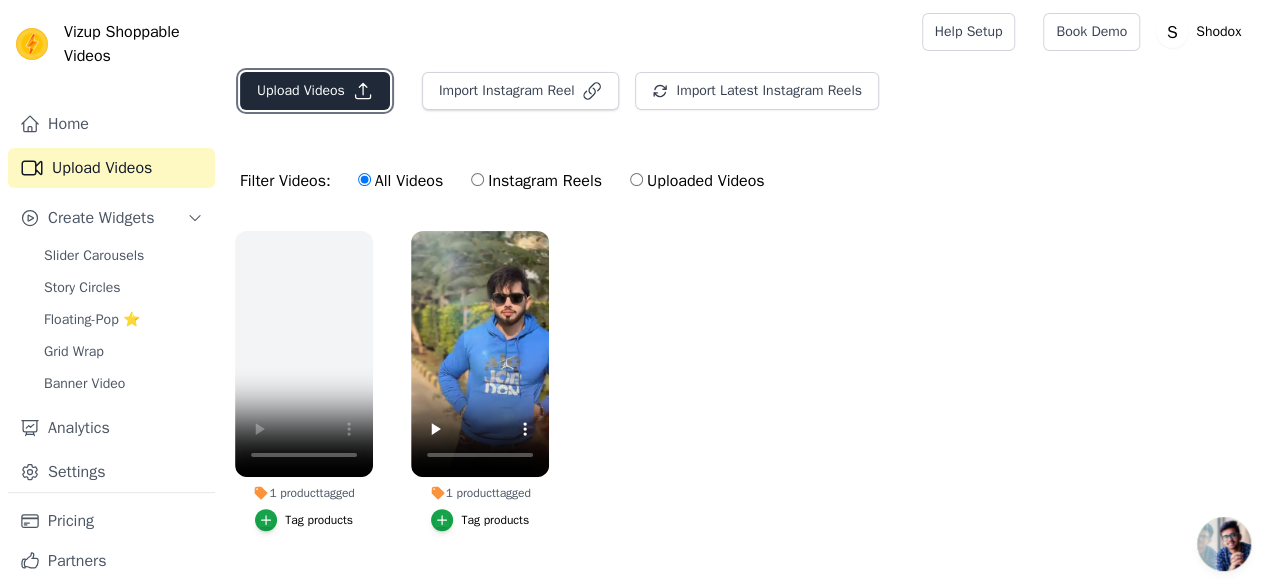 click on "Upload Videos" at bounding box center [315, 91] 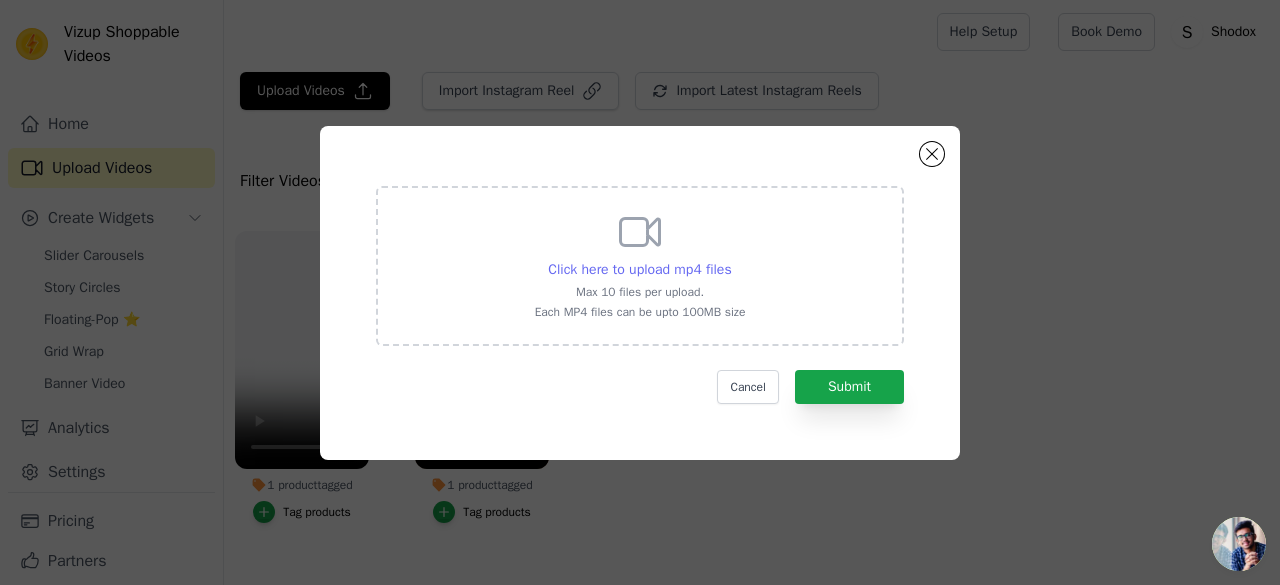 click on "Click here to upload mp4 files" at bounding box center (639, 269) 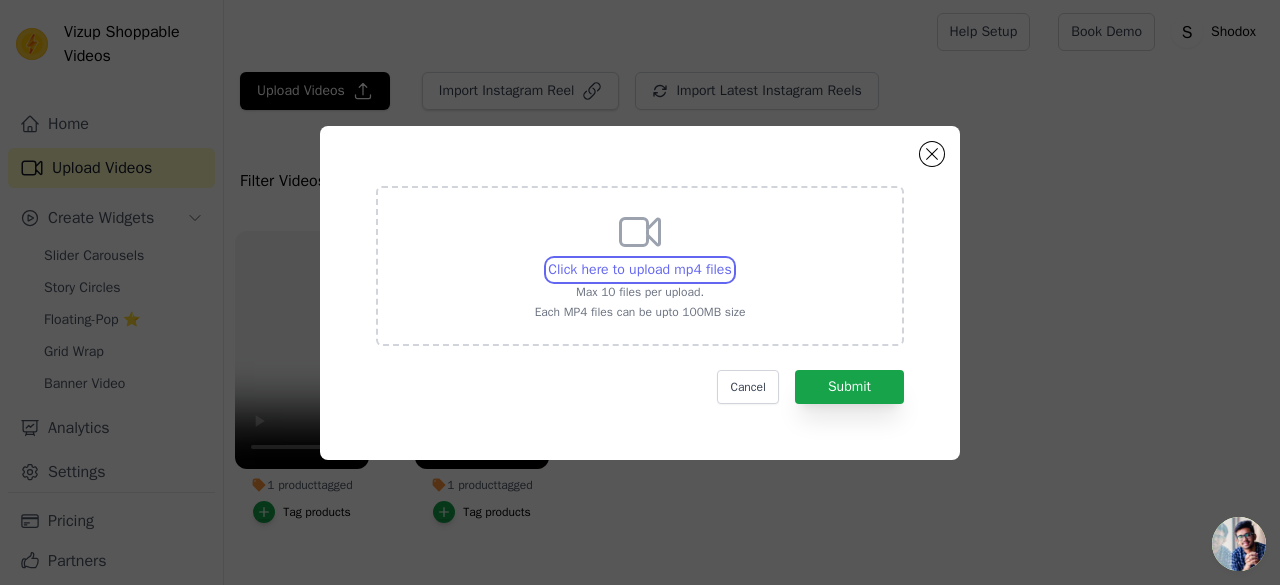 click on "Click here to upload mp4 files     Max 10 files per upload.   Each MP4 files can be upto 100MB size" at bounding box center [731, 259] 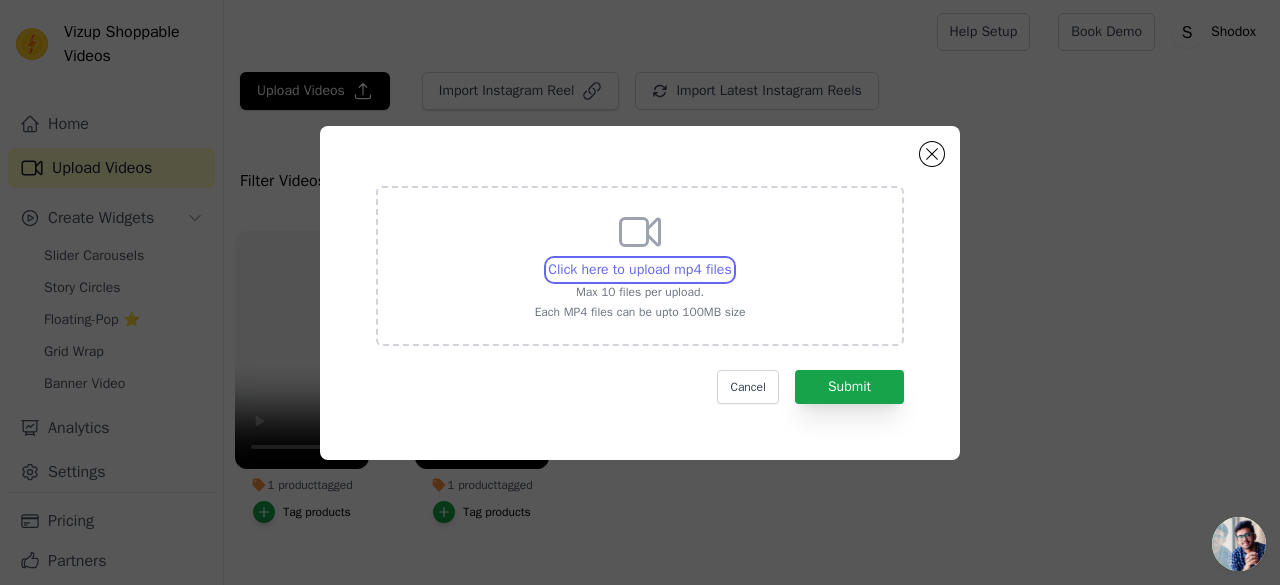 type on "C:\fakepath\KYDA 3IN1_2.mp4" 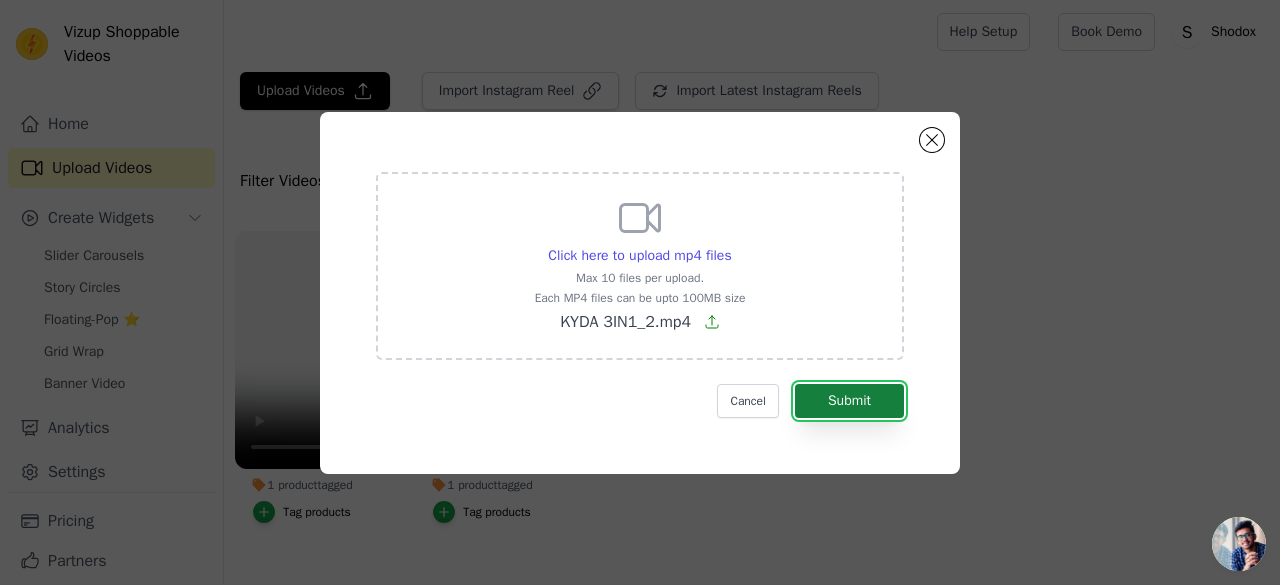 click on "Submit" at bounding box center (849, 401) 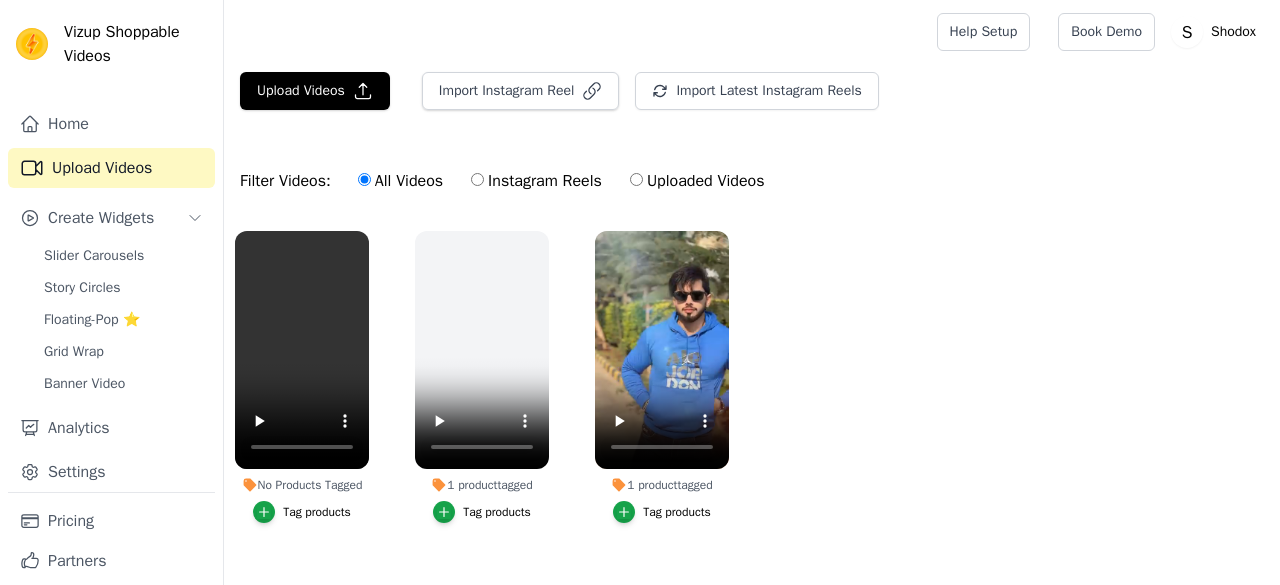 scroll, scrollTop: 0, scrollLeft: 0, axis: both 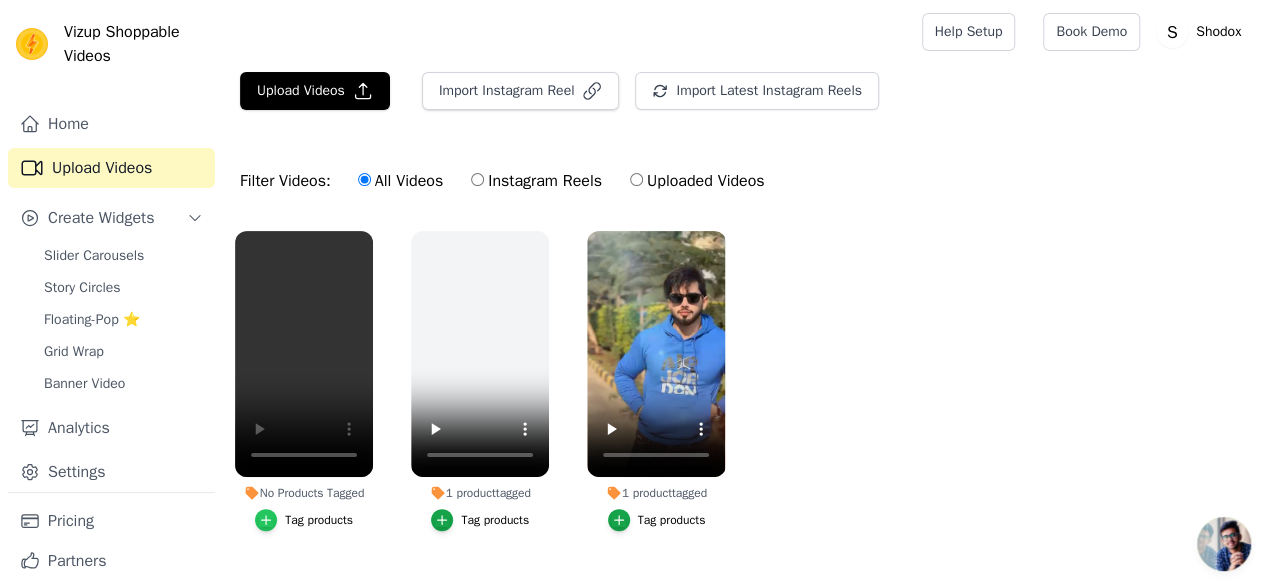 click at bounding box center [266, 520] 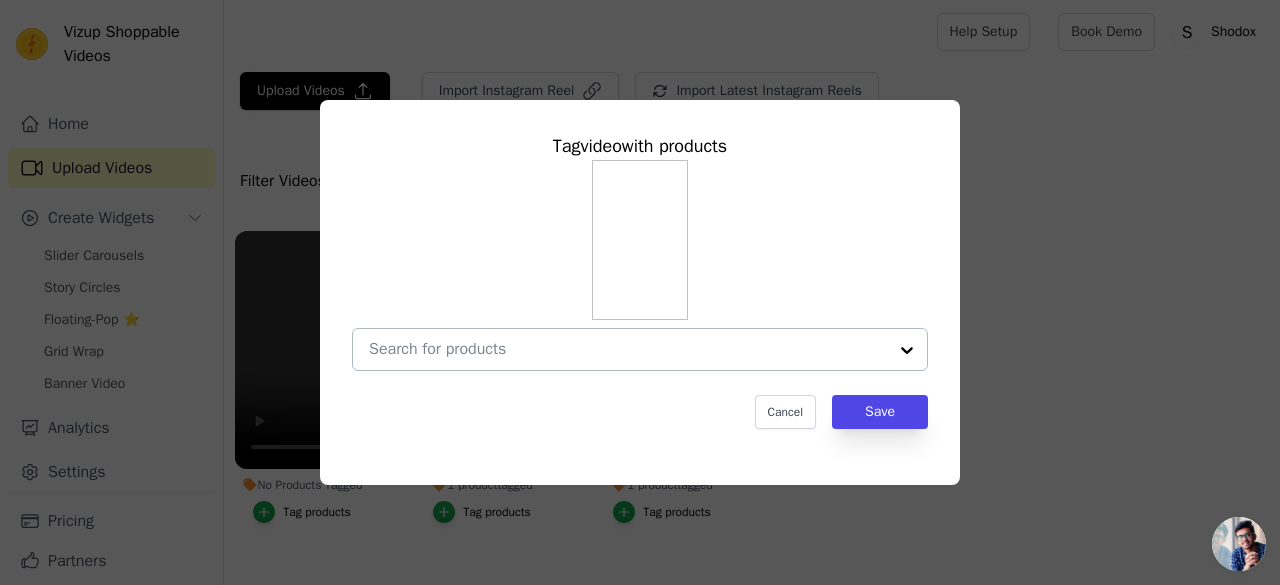 click at bounding box center [628, 349] 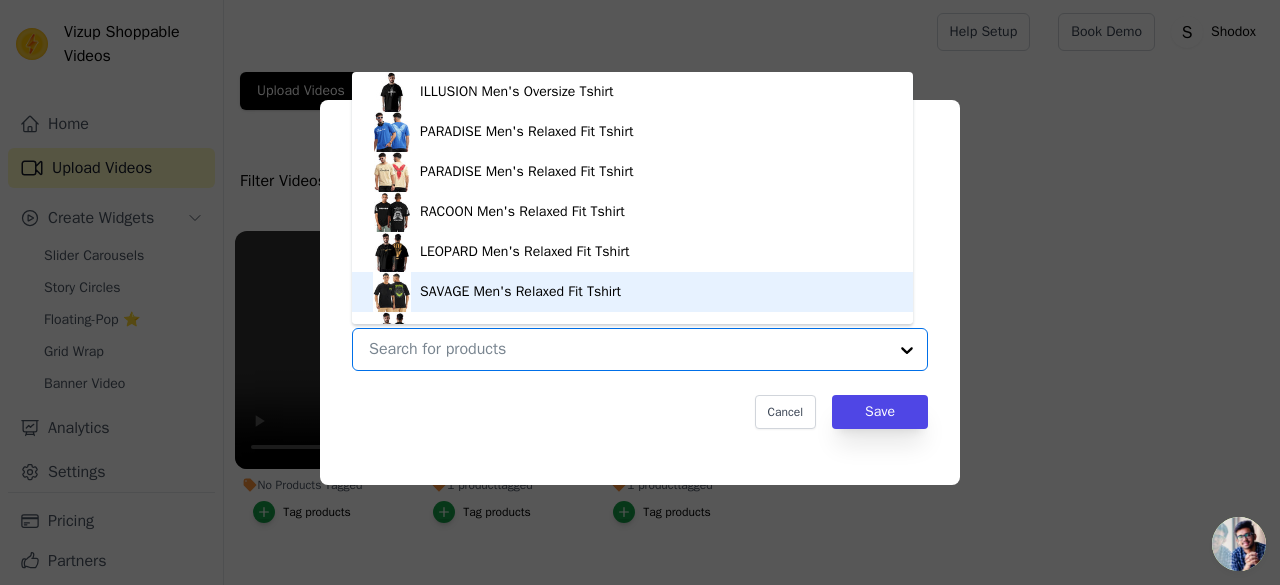 scroll, scrollTop: 28, scrollLeft: 0, axis: vertical 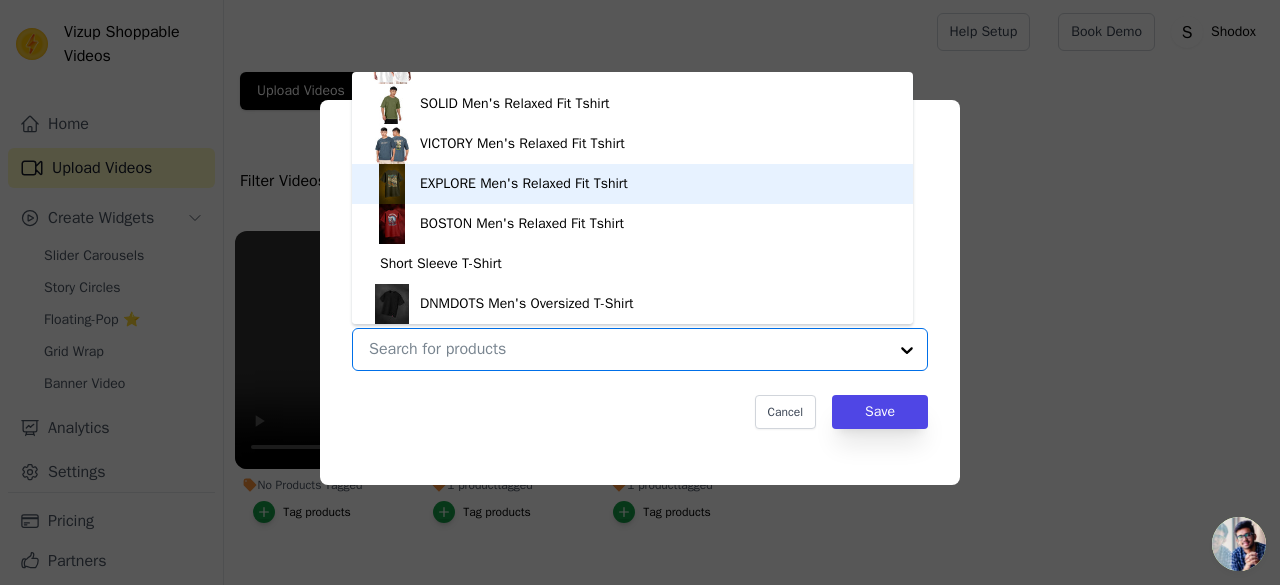 click on "EXPLORE Men's Relaxed Fit Tshirt" at bounding box center [524, 184] 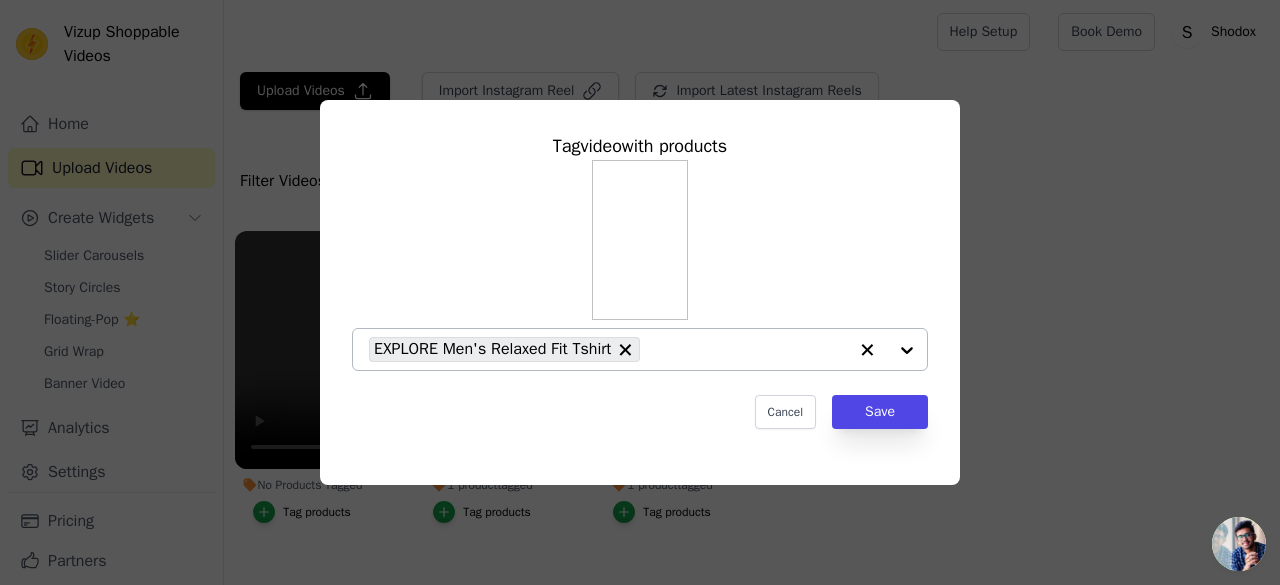 click at bounding box center (887, 349) 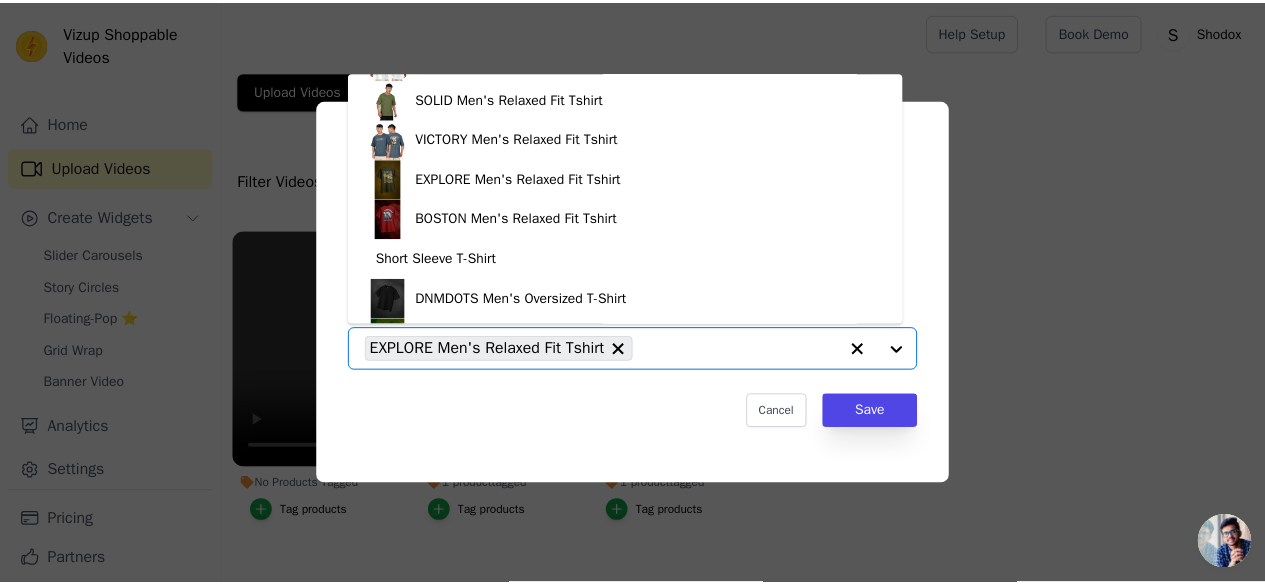 scroll, scrollTop: 868, scrollLeft: 0, axis: vertical 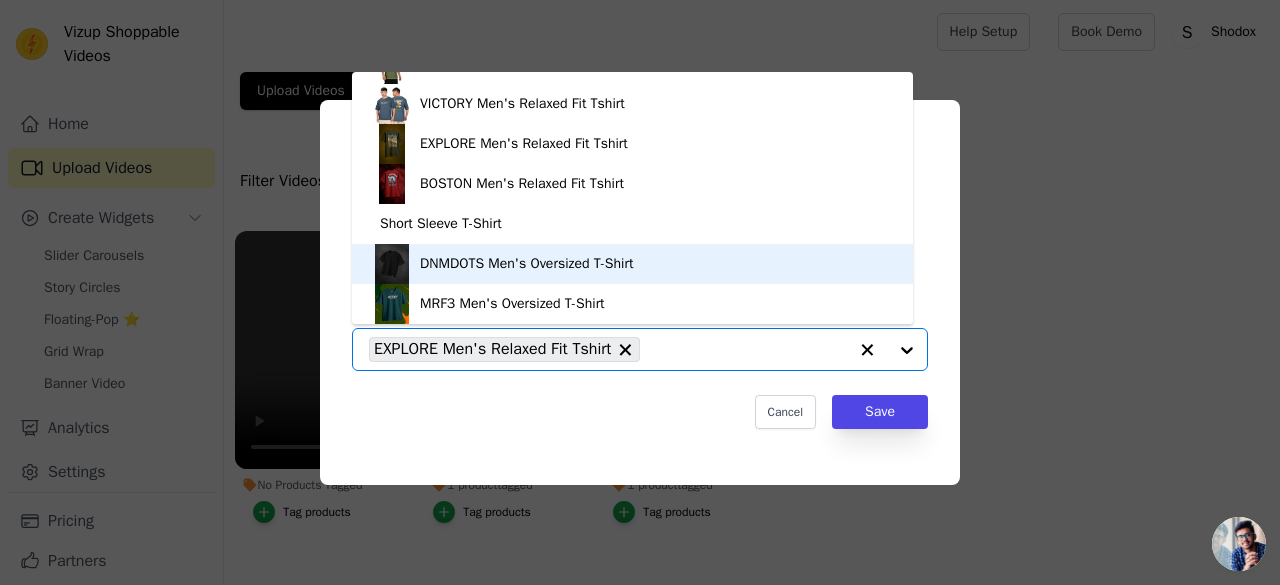 click on "DNMDOTS Men's Oversized T-Shirt" at bounding box center [632, 264] 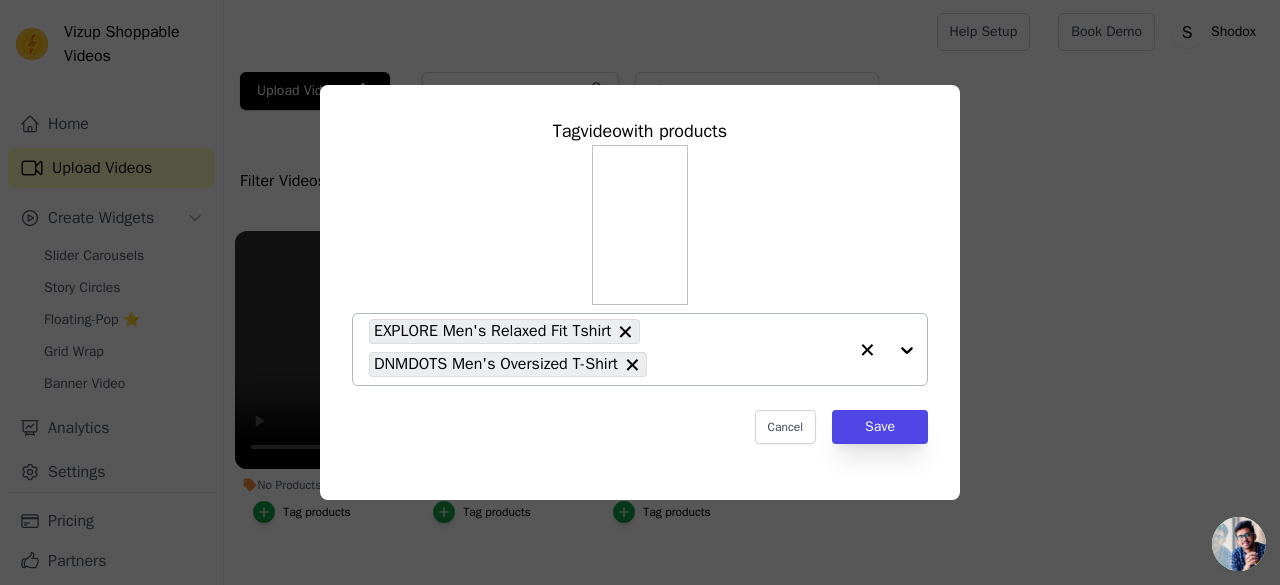 click 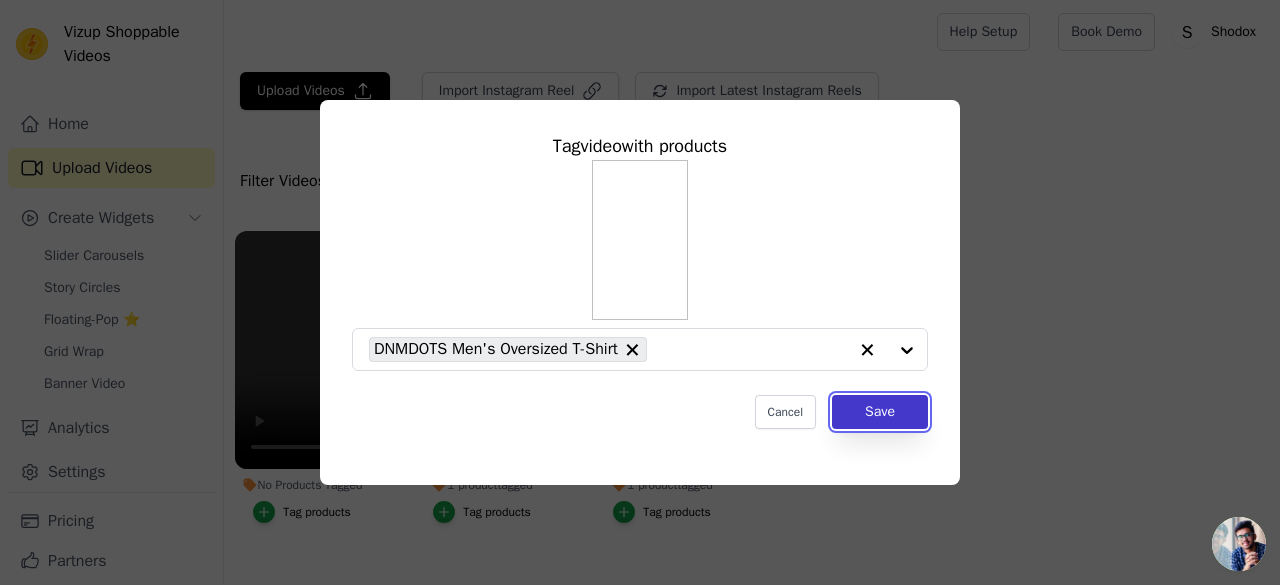 click on "Save" at bounding box center (880, 412) 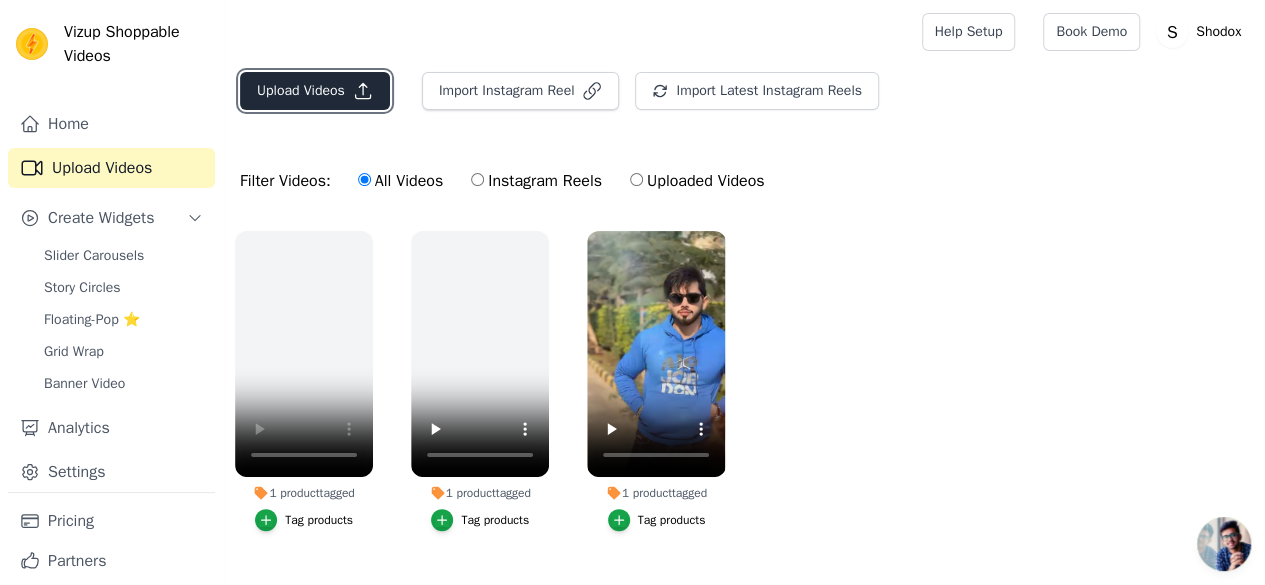 click on "Upload Videos" at bounding box center [315, 91] 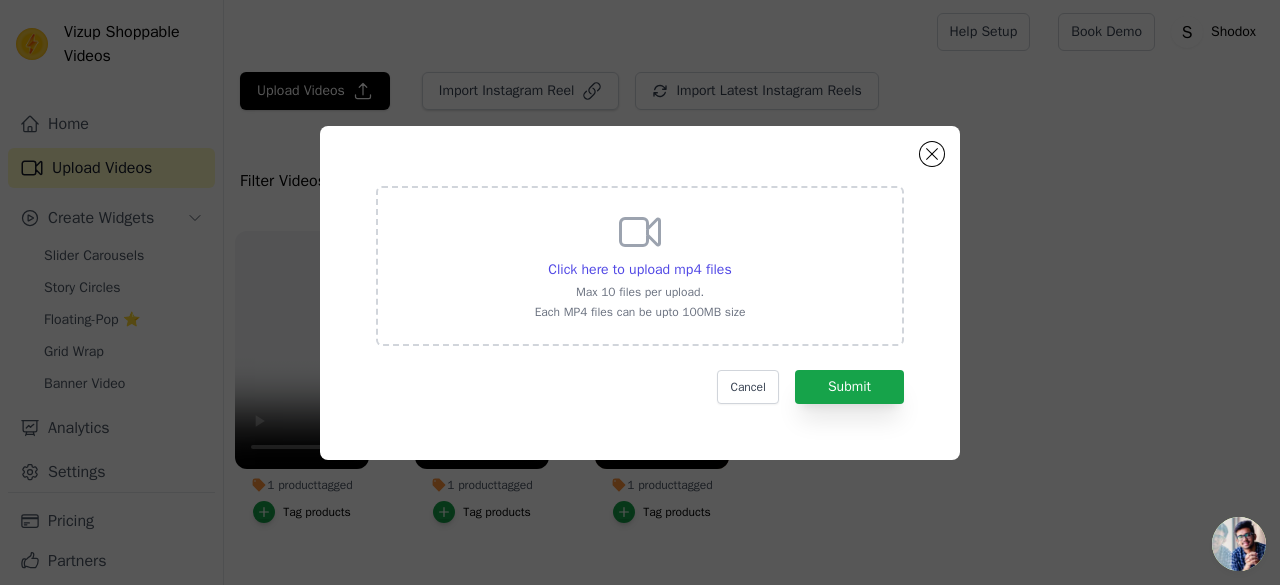 click on "Click here to upload mp4 files     Max 10 files per upload.   Each MP4 files can be upto 100MB size" at bounding box center [640, 264] 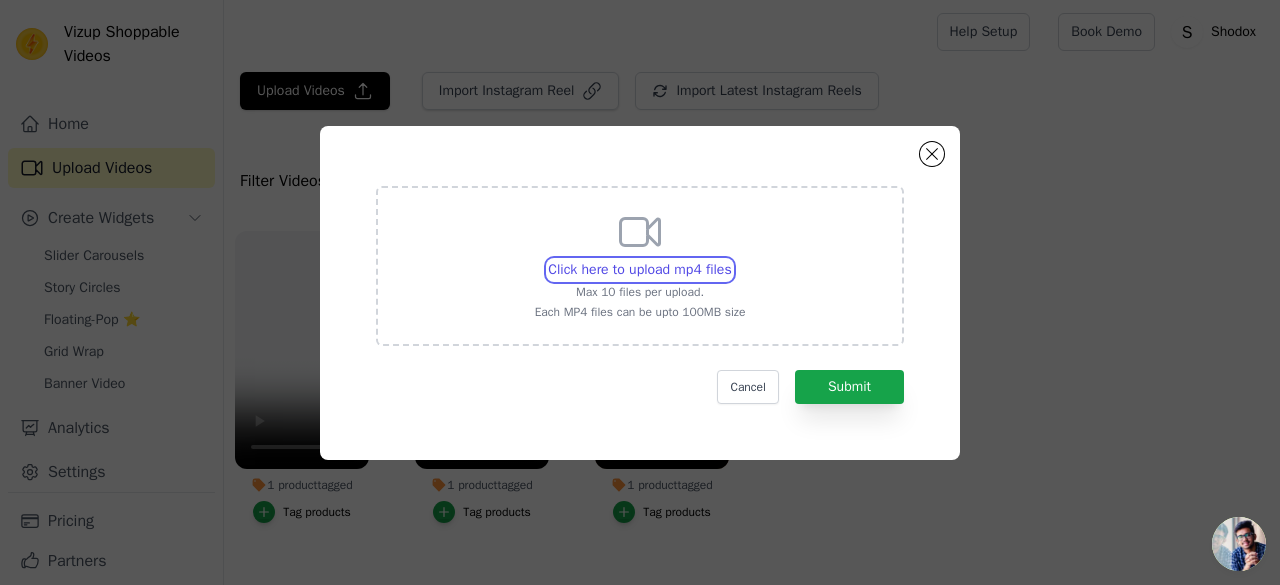 click on "Click here to upload mp4 files     Max 10 files per upload.   Each MP4 files can be upto 100MB size" at bounding box center [731, 259] 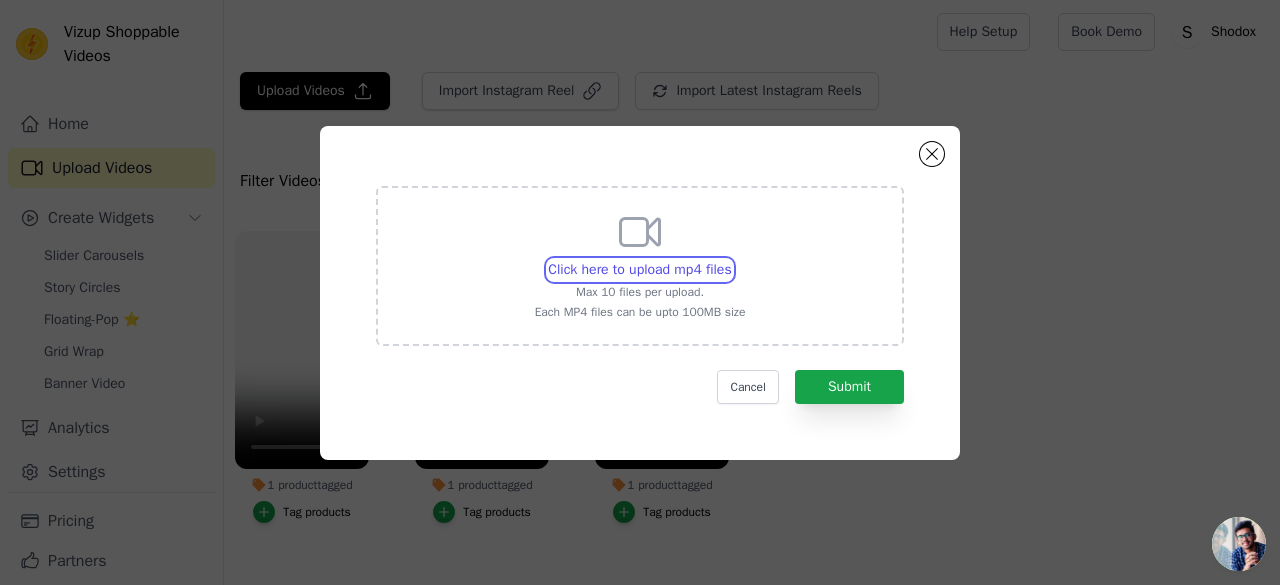 type on "C:\fakepath\axe mens vest (1).mp4" 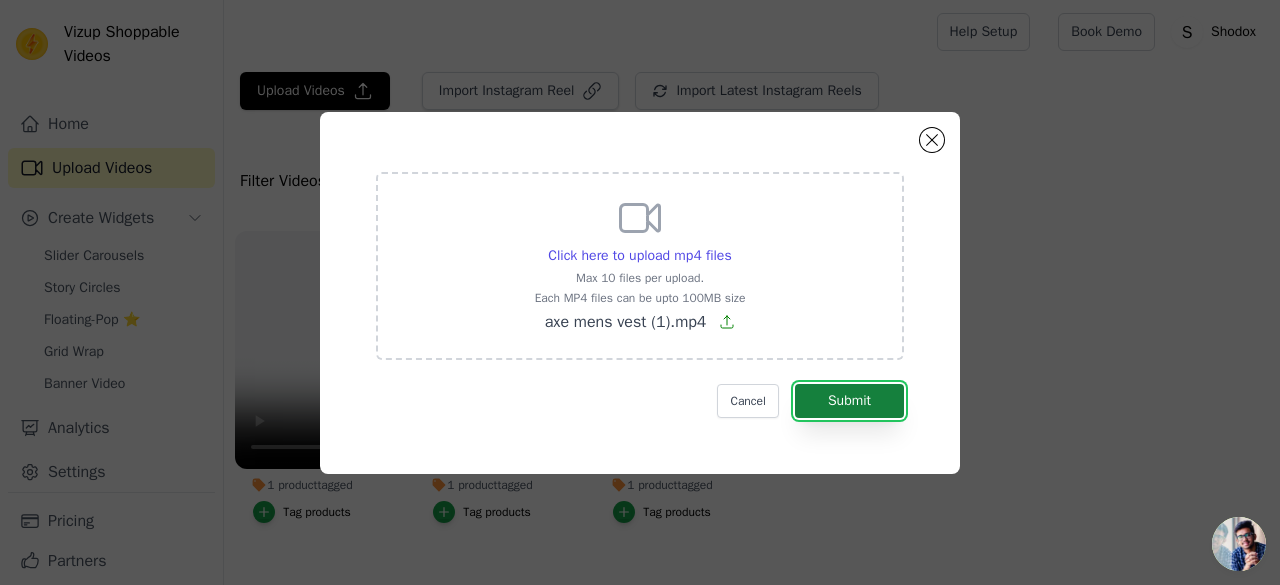 click on "Submit" at bounding box center (849, 401) 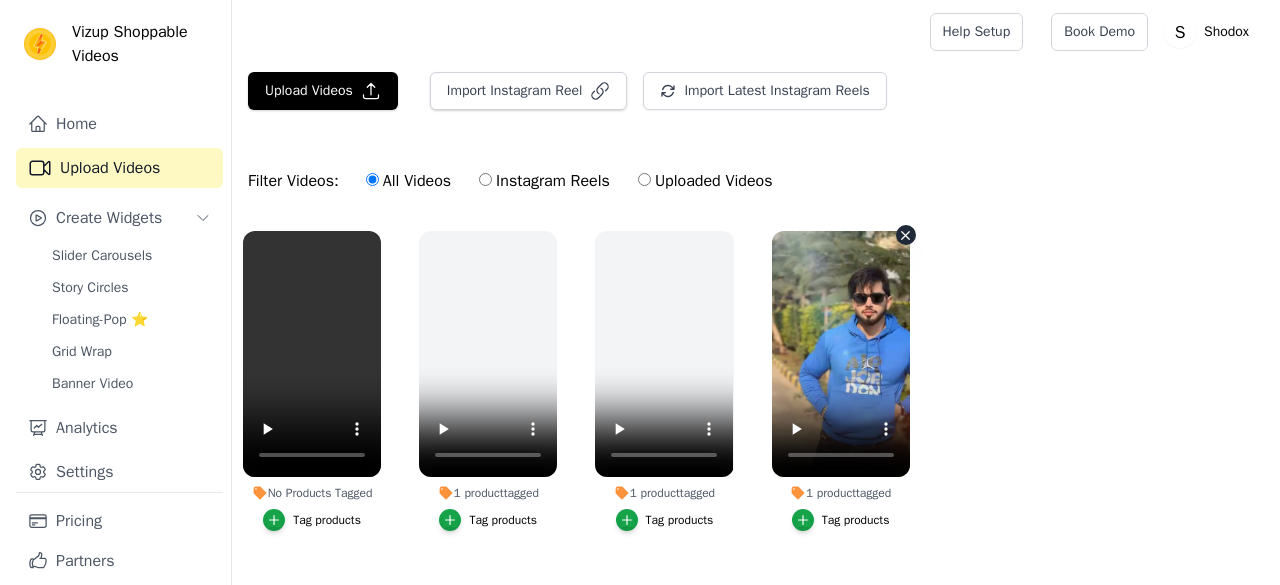 scroll, scrollTop: 0, scrollLeft: 0, axis: both 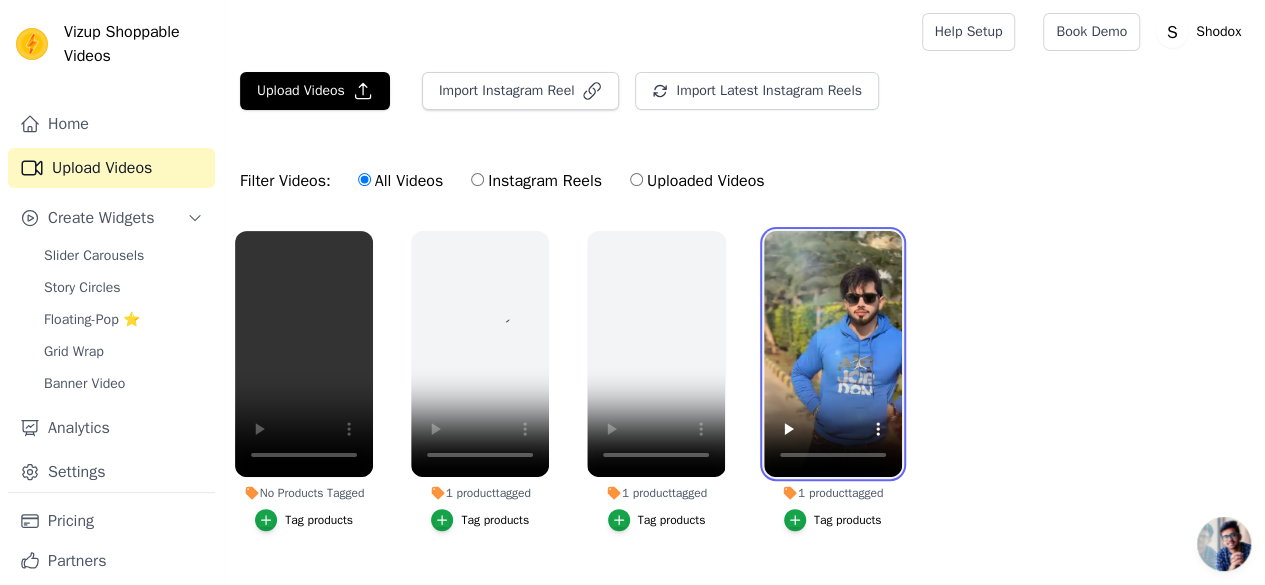 drag, startPoint x: 816, startPoint y: 383, endPoint x: 559, endPoint y: 403, distance: 257.77704 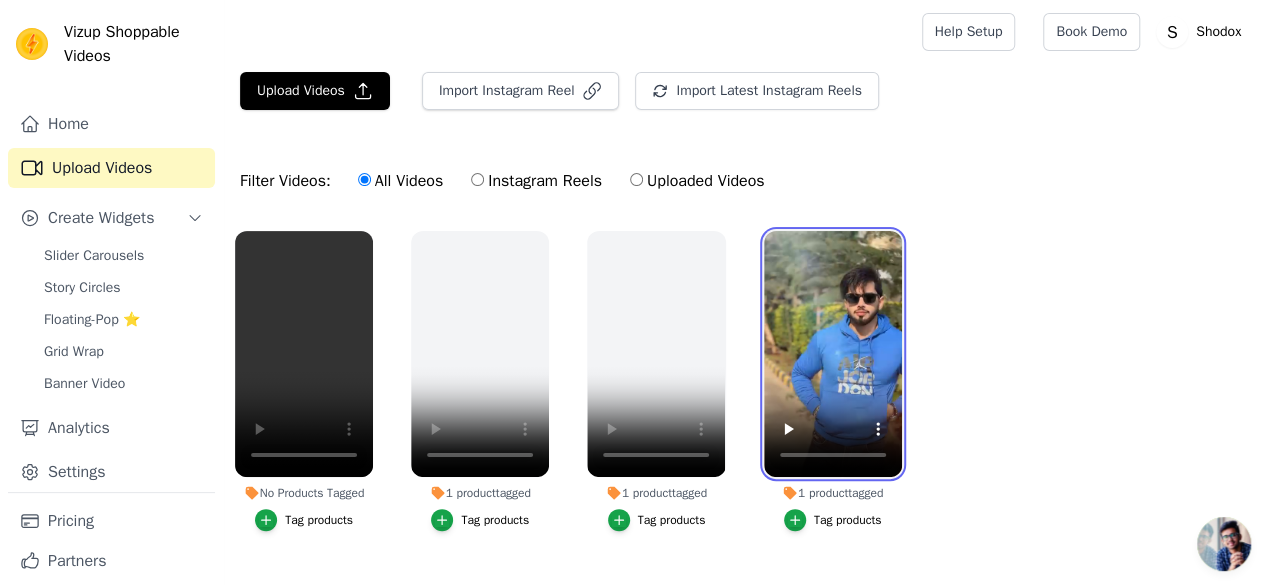click on "No Products Tagged       Tag products           1   product  tagged       Tag products           1   product  tagged       Tag products           1   product  tagged       Tag products" at bounding box center [744, 401] 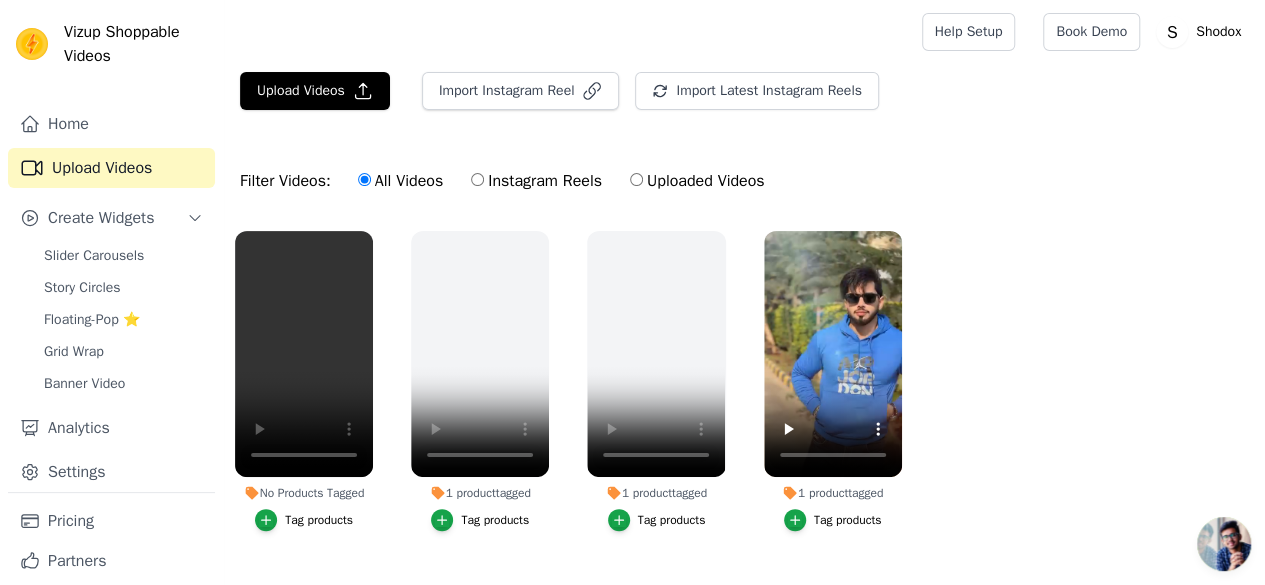 click on "Filter Videos:
All Videos
Instagram Reels
Uploaded Videos" at bounding box center (744, 181) 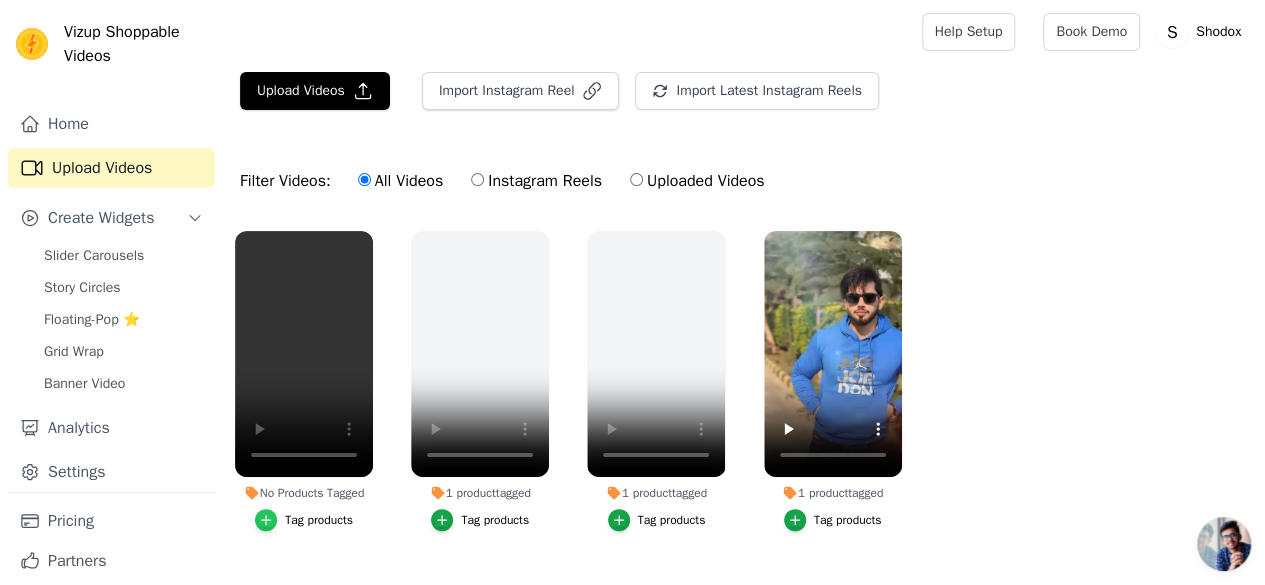 click at bounding box center [266, 520] 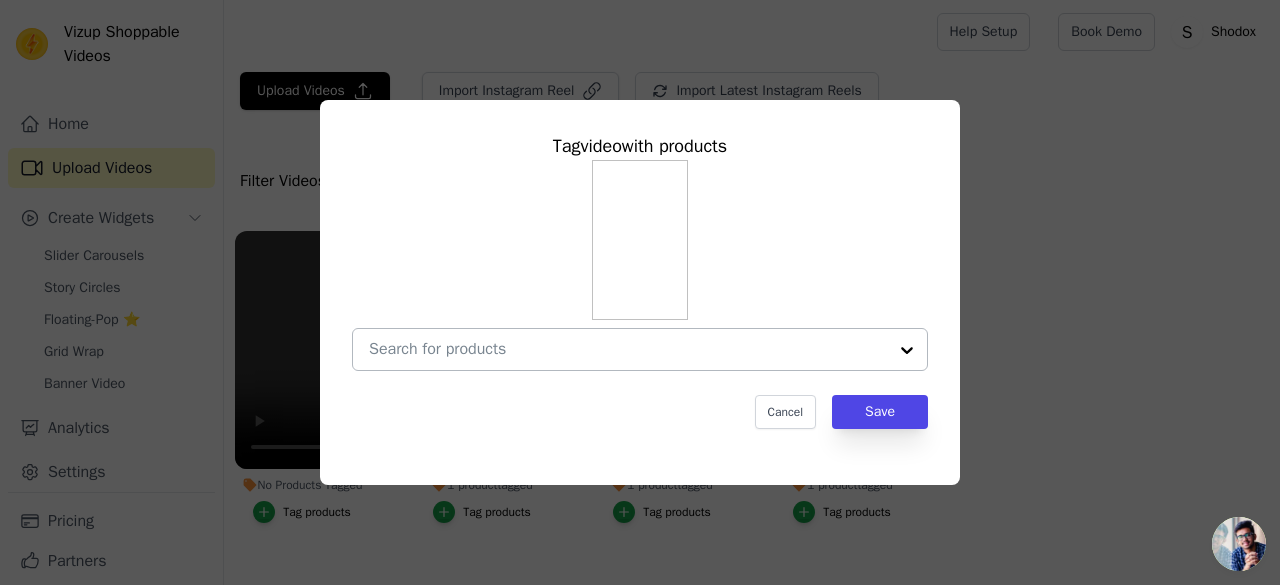 click at bounding box center (907, 349) 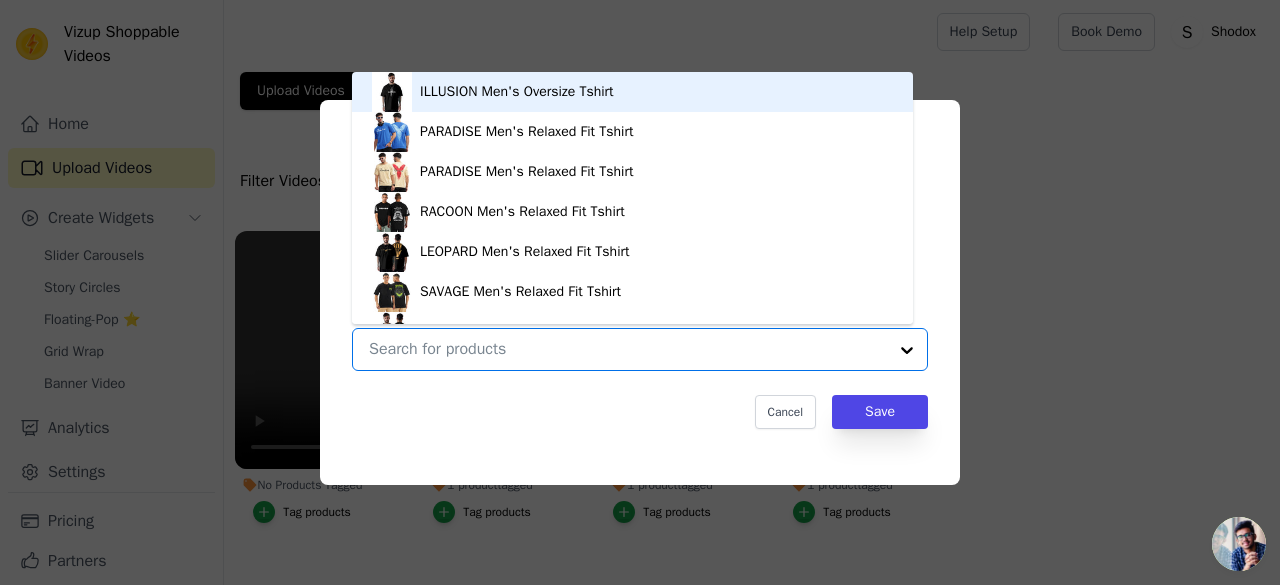 scroll, scrollTop: 28, scrollLeft: 0, axis: vertical 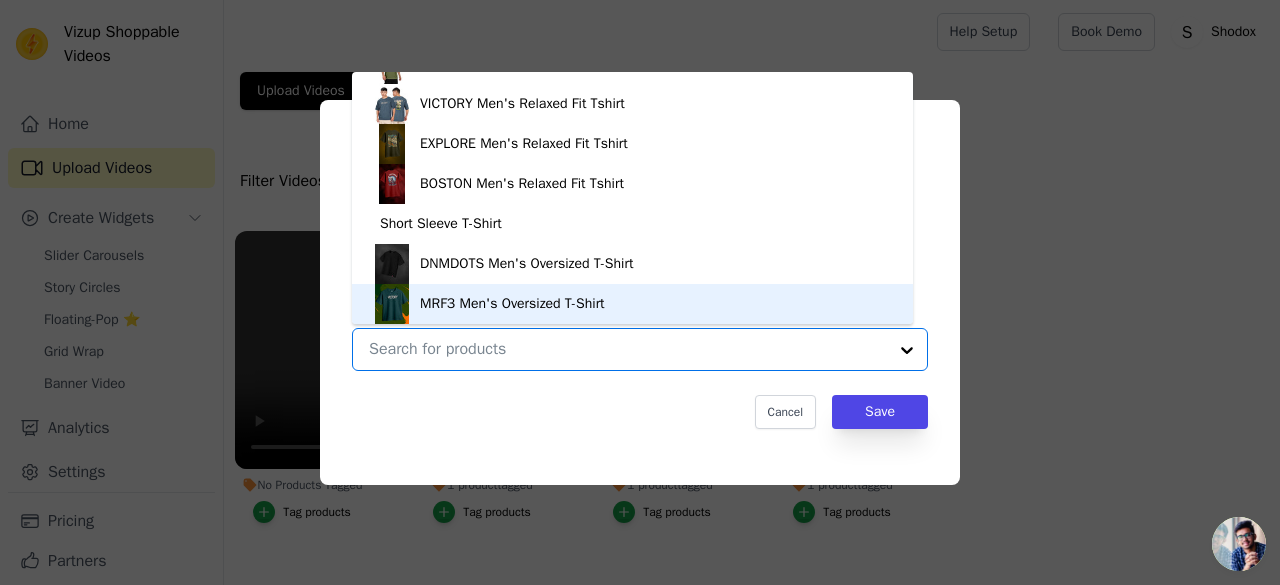 click on "MRF3 Men's Oversized T-Shirt" at bounding box center (632, 304) 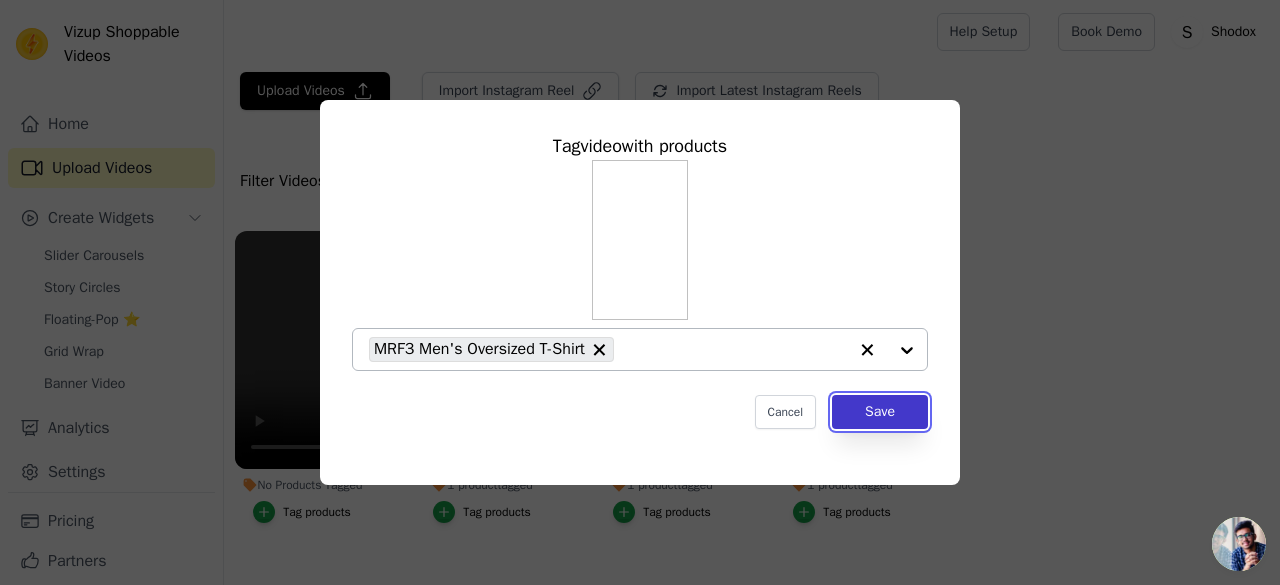 click on "Save" at bounding box center (880, 412) 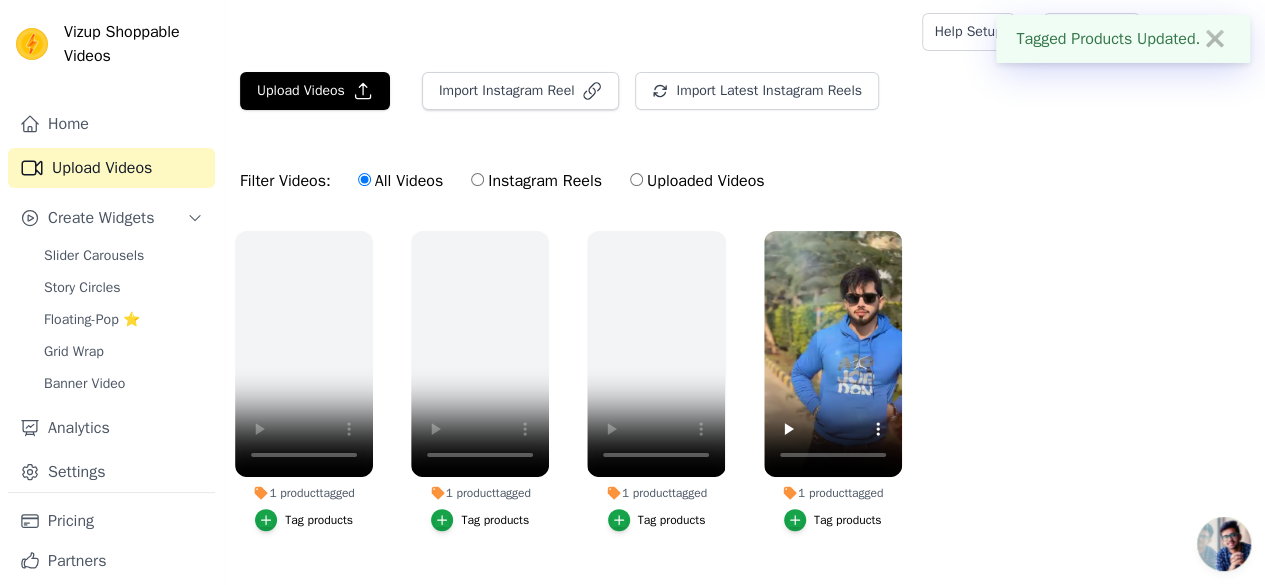 click on "1   product  tagged       Tag products           1   product  tagged       Tag products           1   product  tagged       Tag products           1   product  tagged       Tag products" at bounding box center [744, 401] 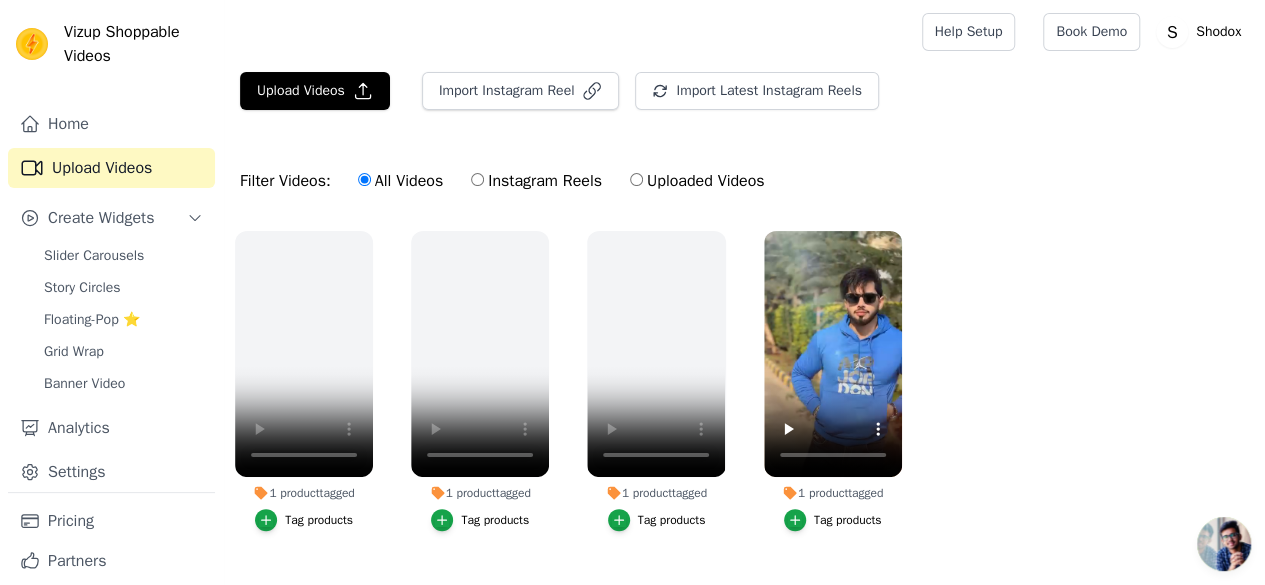 click at bounding box center [569, 32] 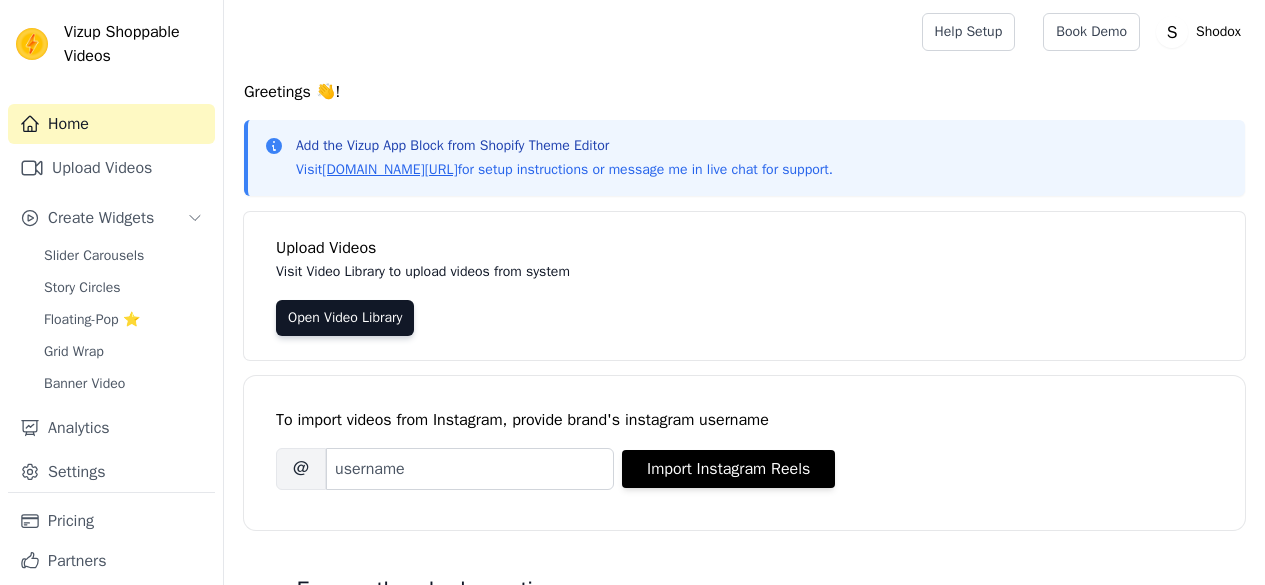 scroll, scrollTop: 0, scrollLeft: 0, axis: both 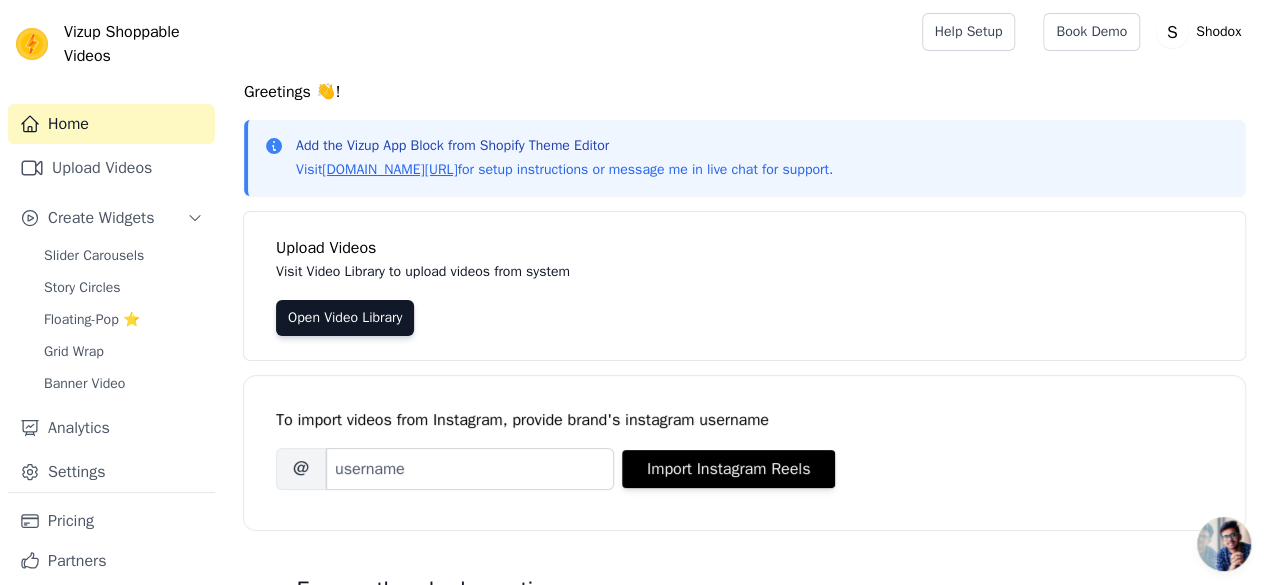 click on "Open Video Library" at bounding box center (744, 318) 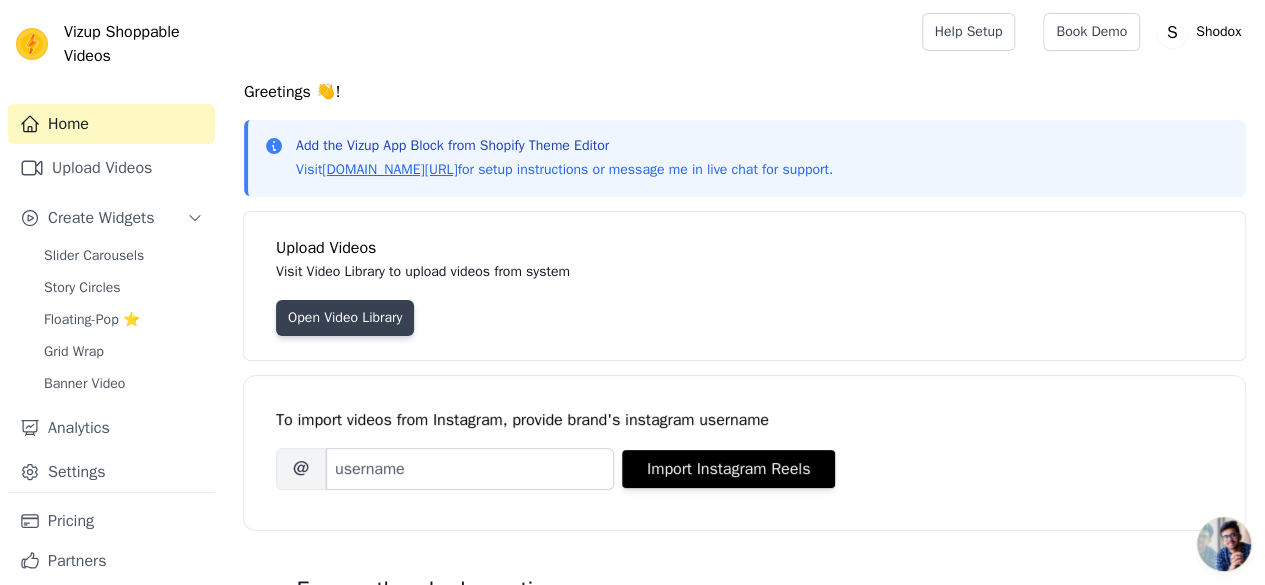 click on "Open Video Library" at bounding box center [345, 318] 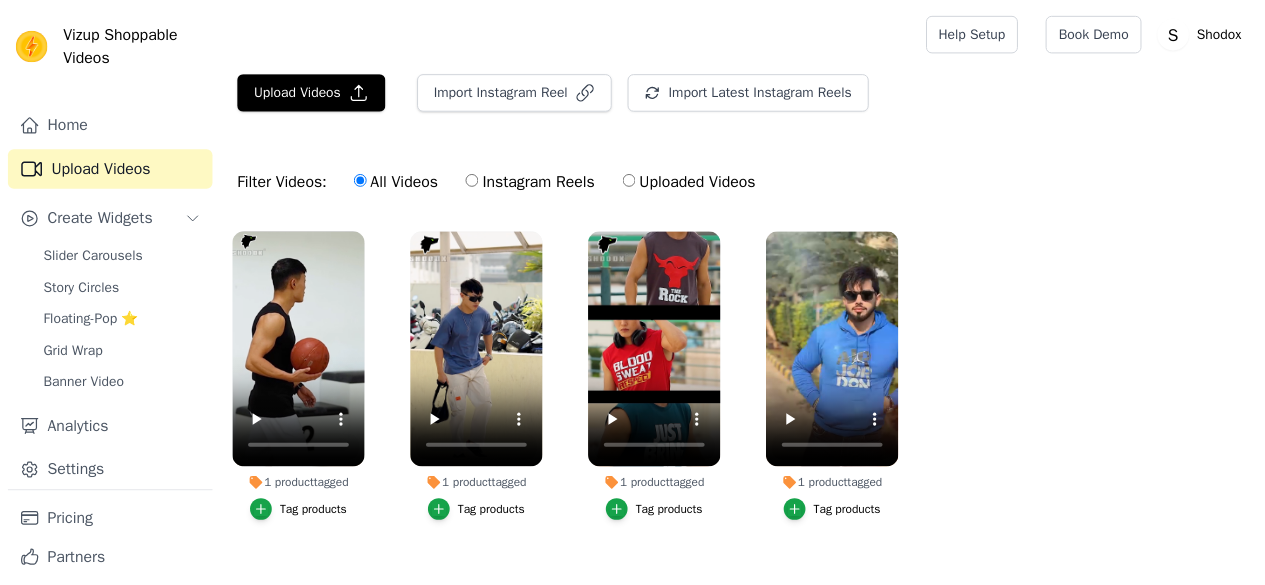 scroll, scrollTop: 0, scrollLeft: 0, axis: both 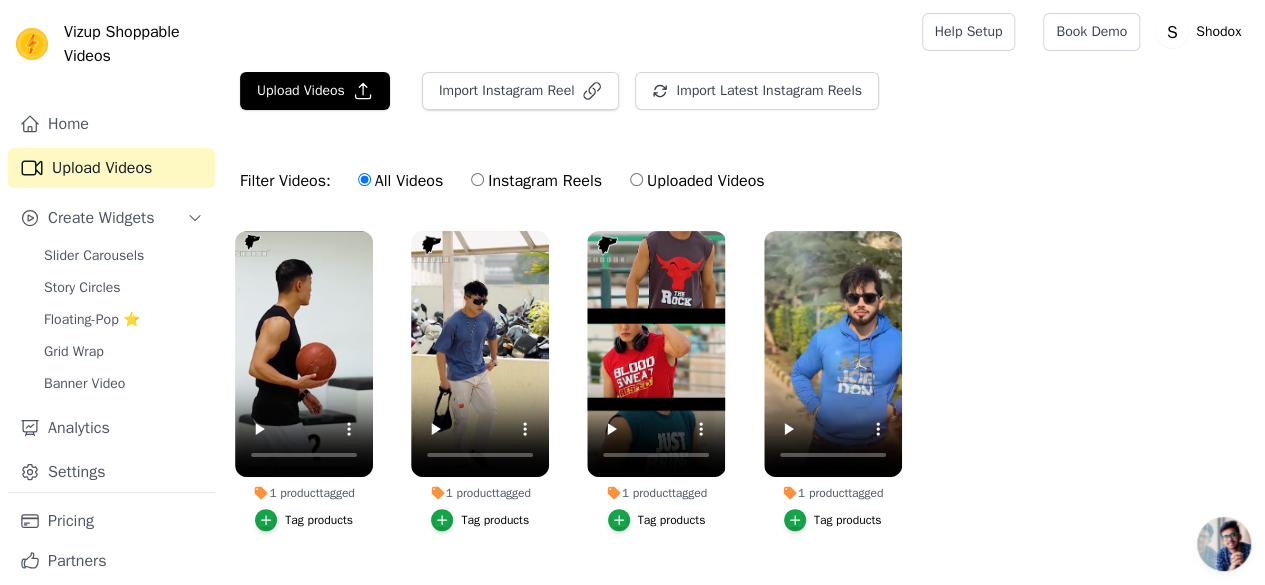 click on "Filter Videos:
All Videos
Instagram Reels
Uploaded Videos" at bounding box center [744, 181] 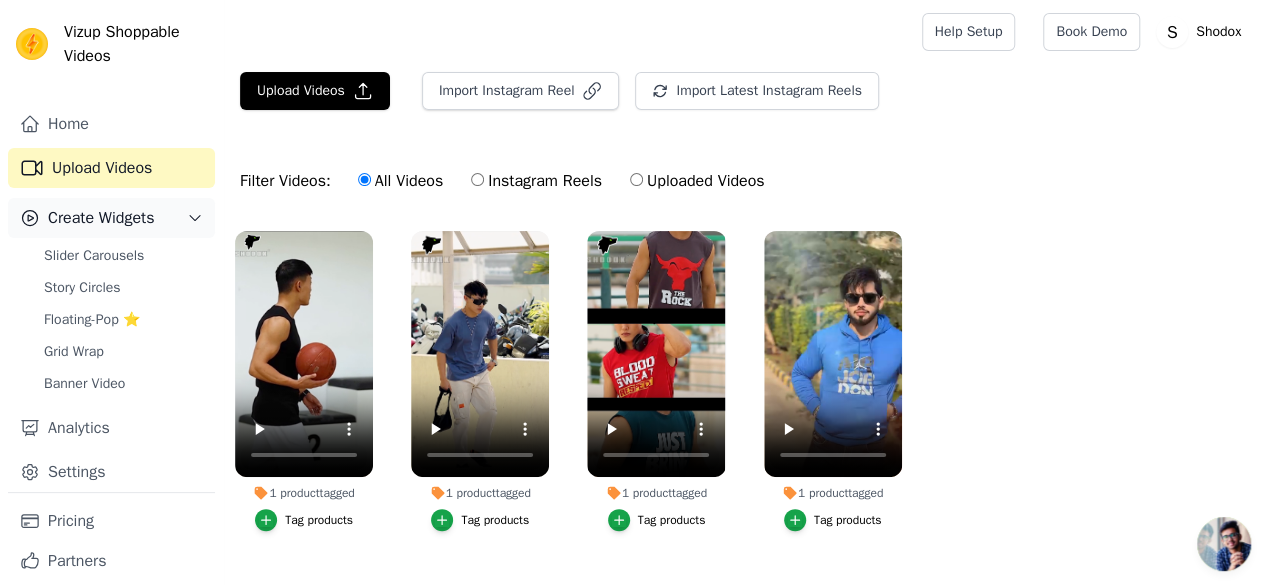 click on "Create Widgets" at bounding box center (111, 218) 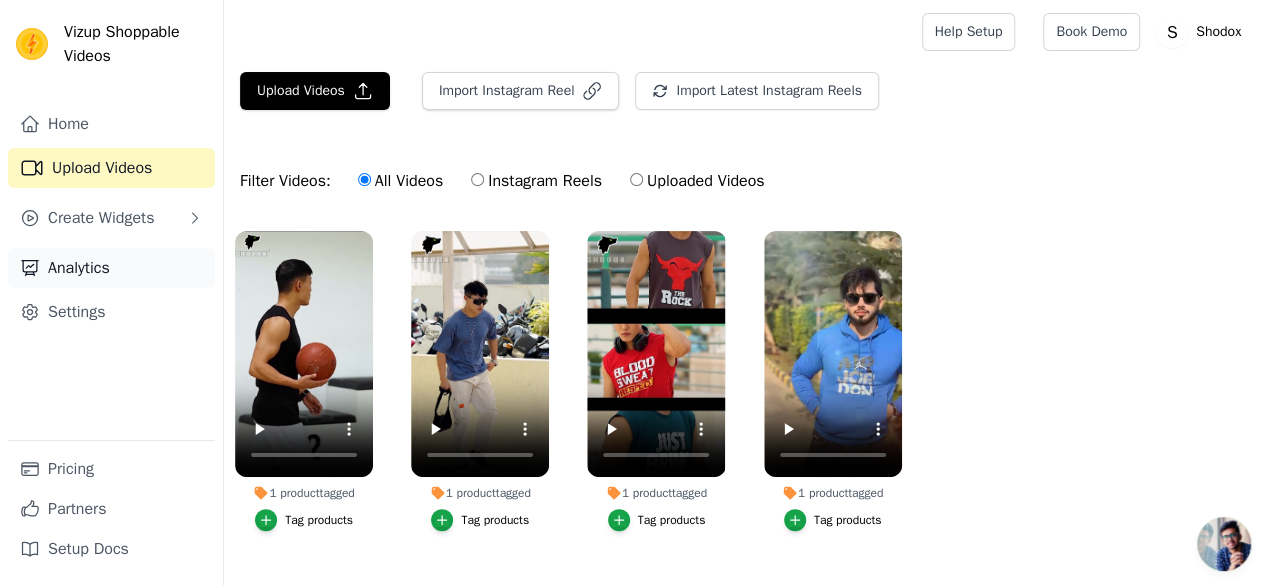 click on "Analytics" at bounding box center [111, 268] 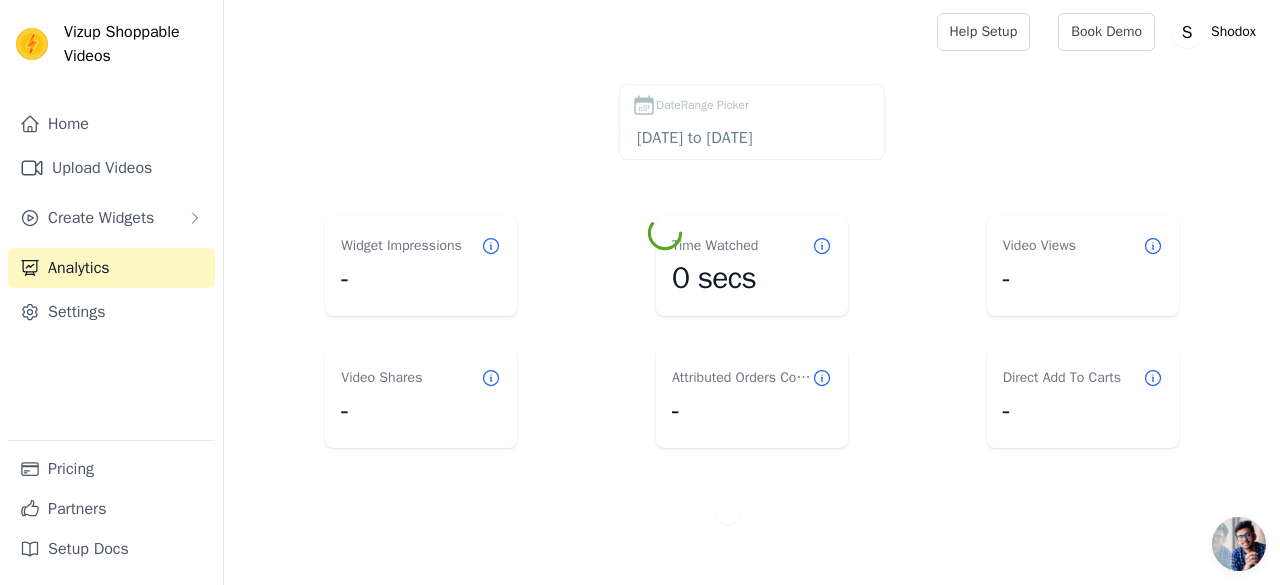 click on "Analytics" at bounding box center (111, 268) 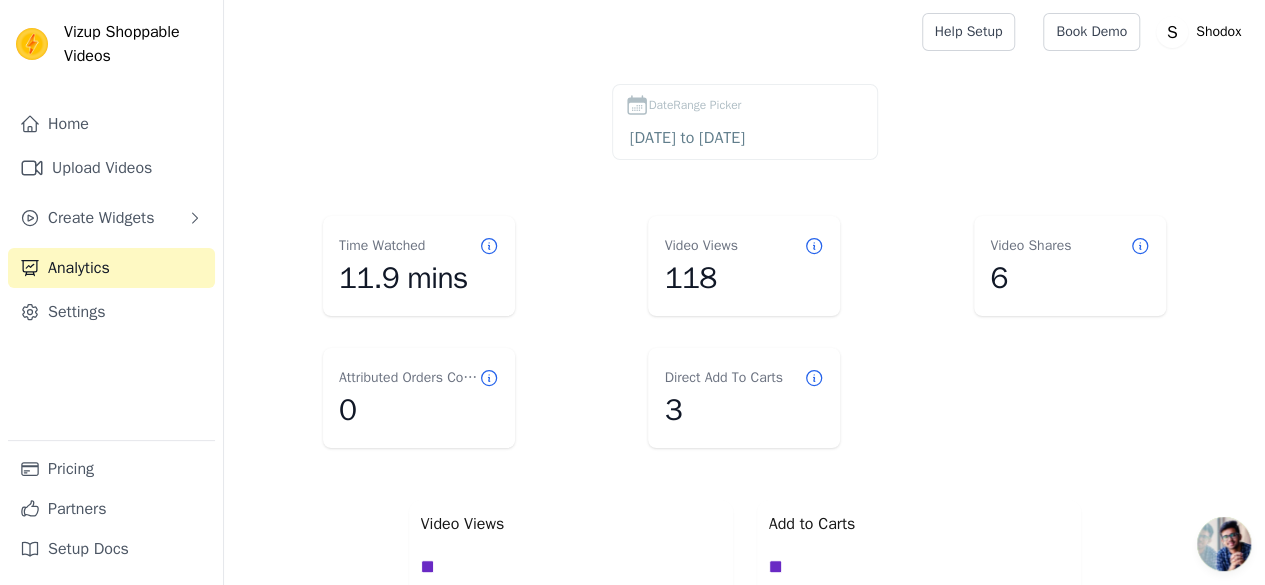 click on "DateRange Picker   [DATE] to [DATE]     Time Watched     11.9 mins   Video Views     118   Video Shares     6   Attributed Orders Count     0   Direct Add To Carts     3     Video Views 0 10 20 30 40 0 10 20 30 40 Count [DATE] 17 19 21 23 25 27 [DATE] 15 17 19 21 23 25 27 29 Date     Add to Carts 0 0.5 1 1.5 2 0 0.5 1 1.5 2 Count [DATE] 06 AM 09 AM 12 PM 03 PM 06 PM 09 PM [DATE] 12 AM 03 AM [DATE] 06 AM 09 AM 12 PM 03 PM 06 PM 09 PM [DATE] 12 AM 03 AM Date     Video   Widget   Views       shop n watch   ( Slider Widget )   34       shop n watch   ( Slider Widget )   26       shop n watch   ( Slider Widget )   19       shop n watch   ( Floating Widget )   19       shop n watch   ( Slider Widget )   13       shop n watch   ( Floating Widget )   4       shop n watch   ( Story Widget )   2       shop n watch   ( Story Widget )   1" at bounding box center (744, 666) 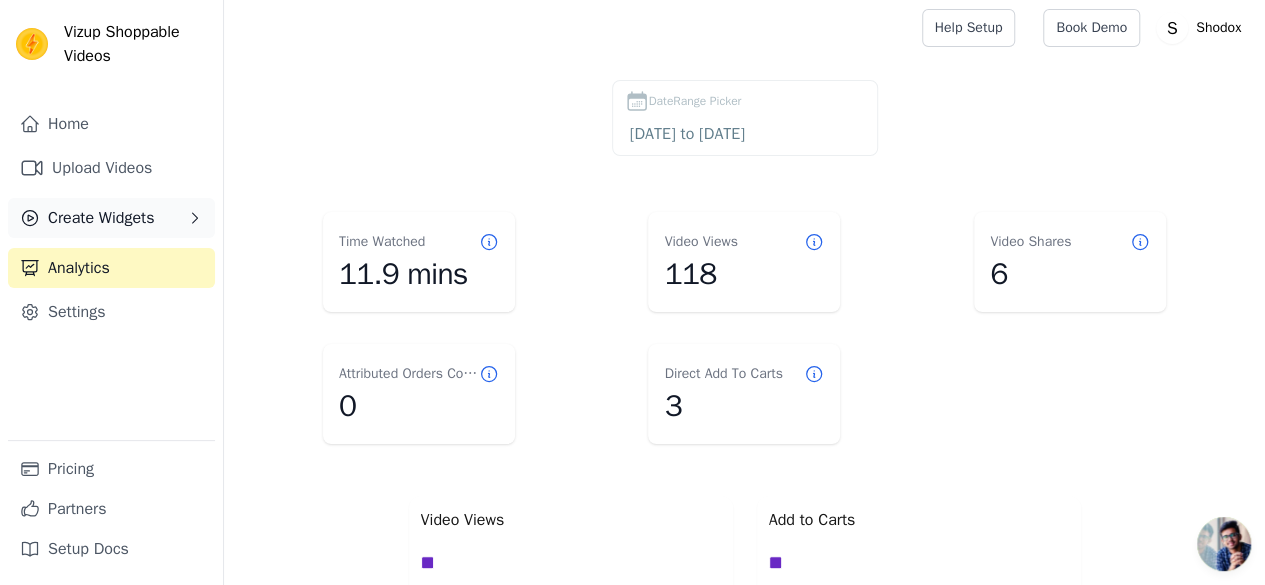 scroll, scrollTop: 0, scrollLeft: 0, axis: both 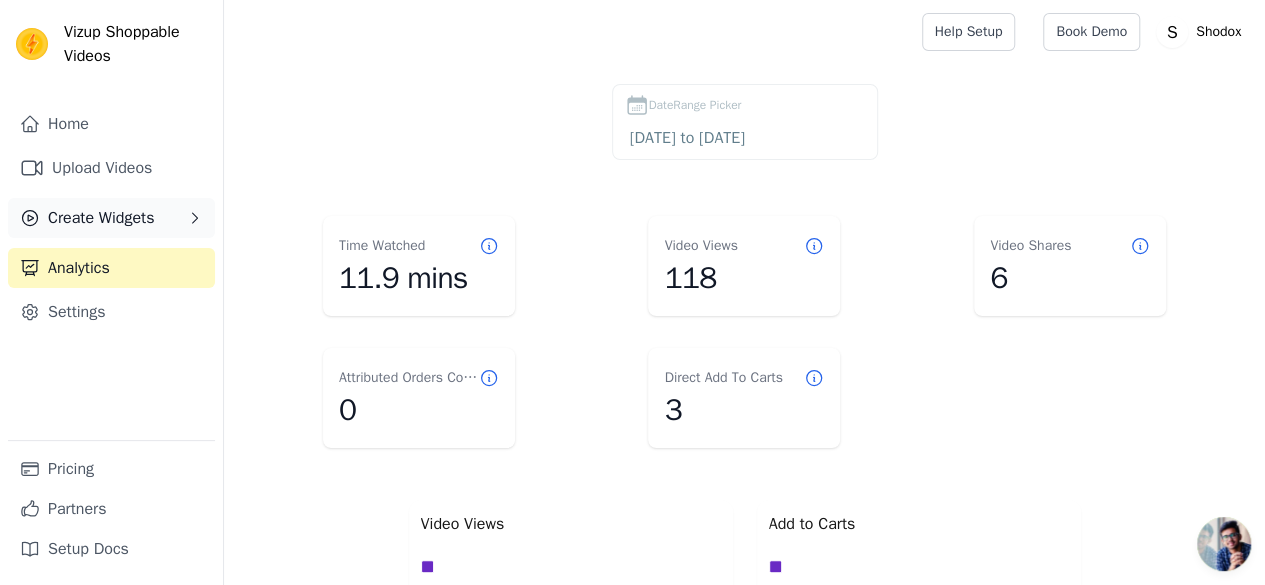 click on "Create Widgets" at bounding box center (111, 218) 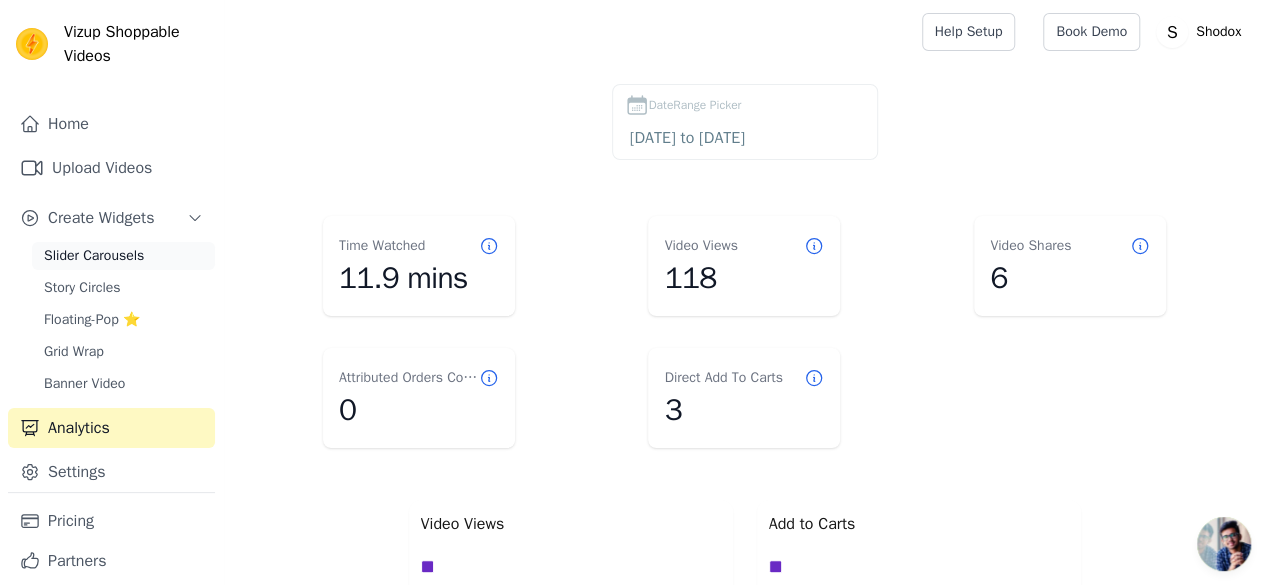 click on "Slider Carousels" at bounding box center (123, 256) 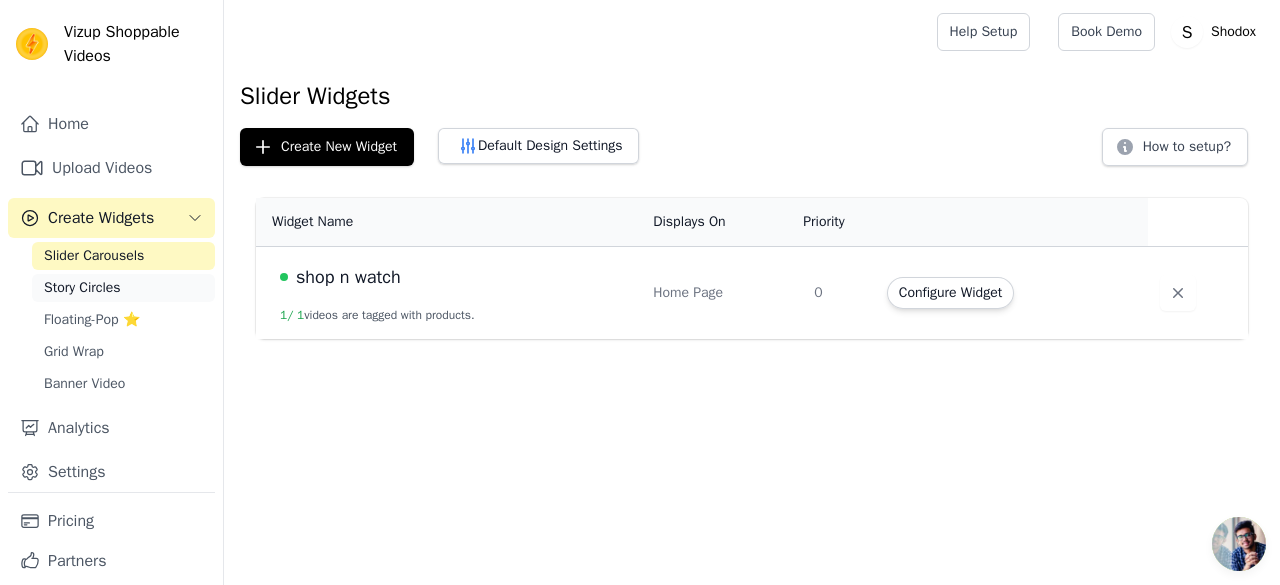 click on "Story Circles" at bounding box center [123, 288] 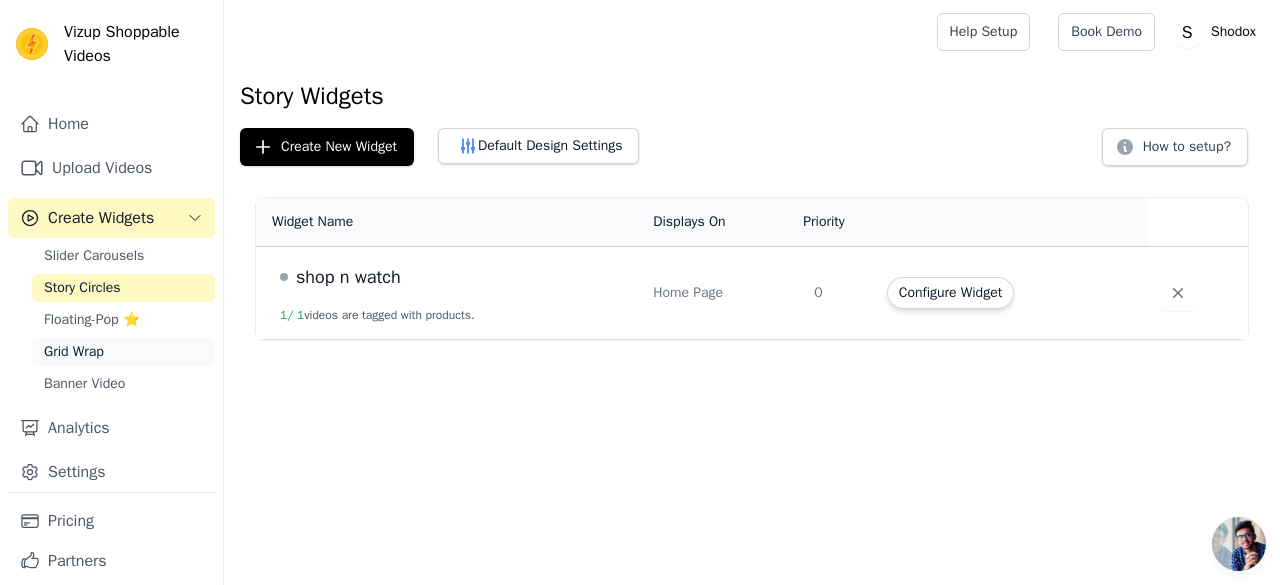 click on "Grid Wrap" at bounding box center (123, 352) 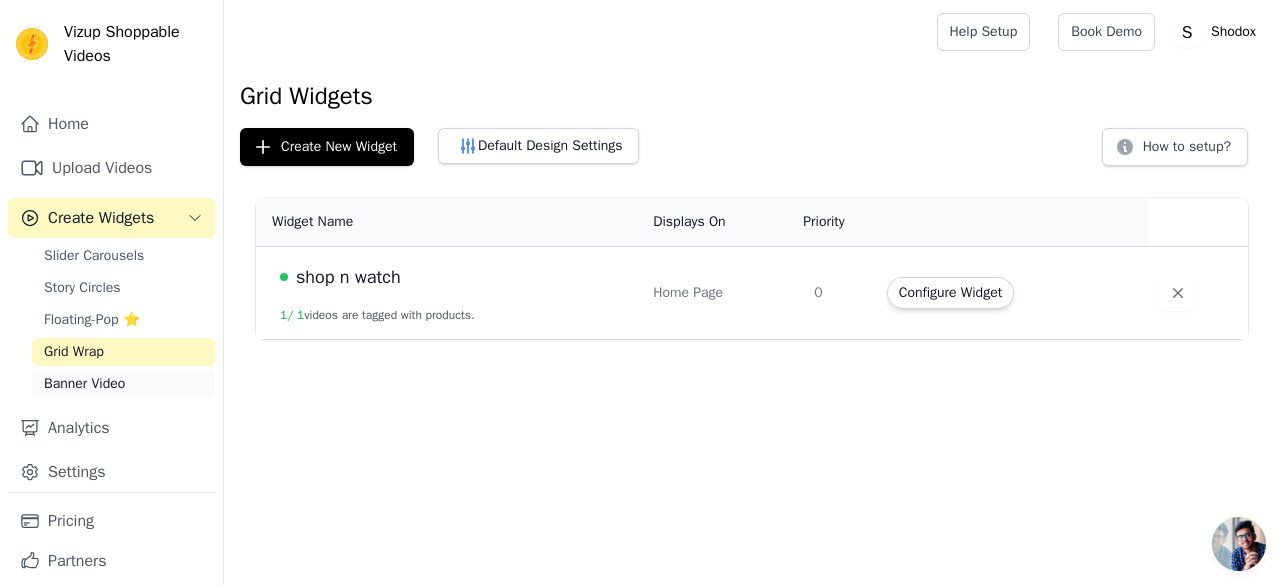 click on "Banner Video" at bounding box center (84, 384) 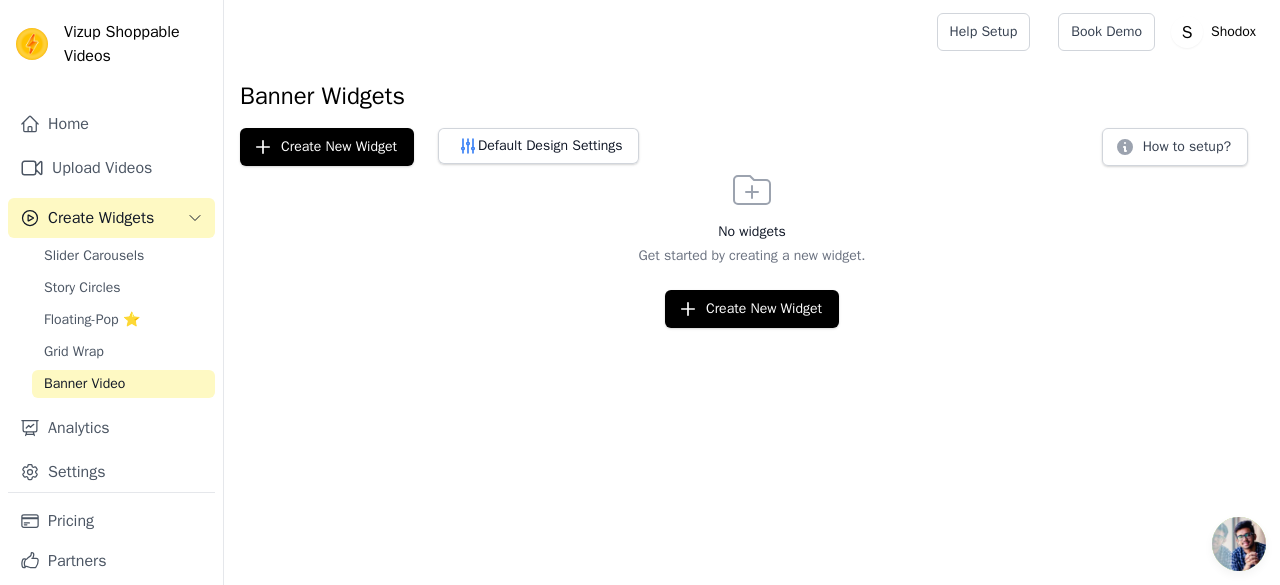 click on "Vizup Shoppable Videos
Home
Upload Videos       Create Widgets     Slider Carousels   Story Circles   Floating-Pop ⭐   Grid Wrap   Banner Video
Analytics
Settings
Pricing
Partners
Setup Docs   Open sidebar       Help Setup     Book Demo   Open user menu" at bounding box center [640, 164] 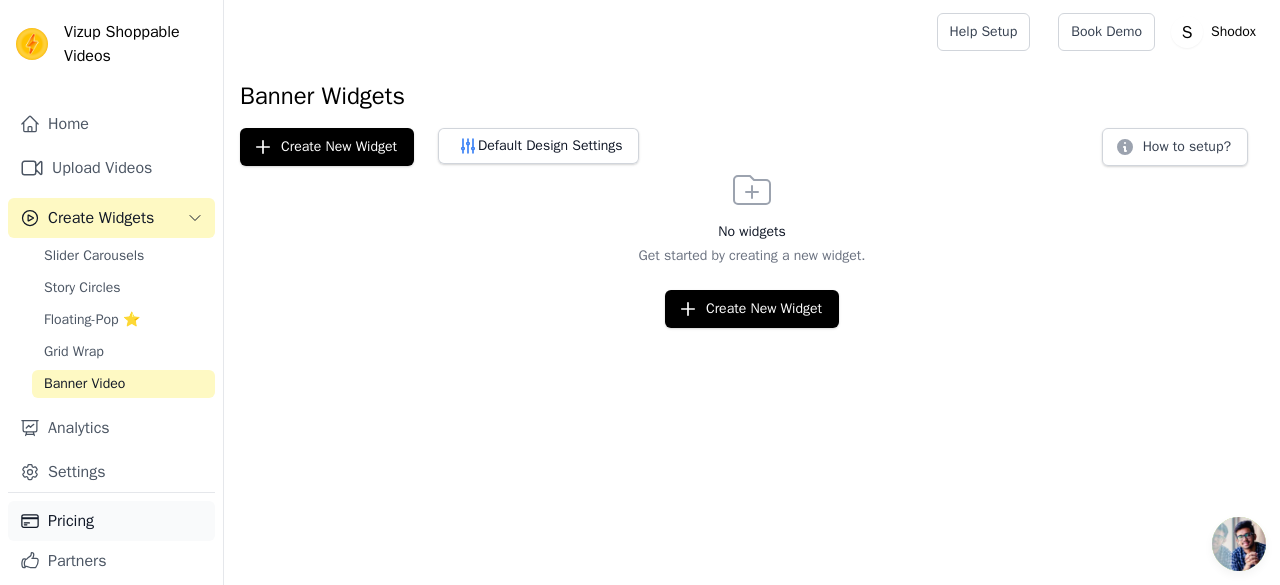 click on "Pricing" at bounding box center [111, 521] 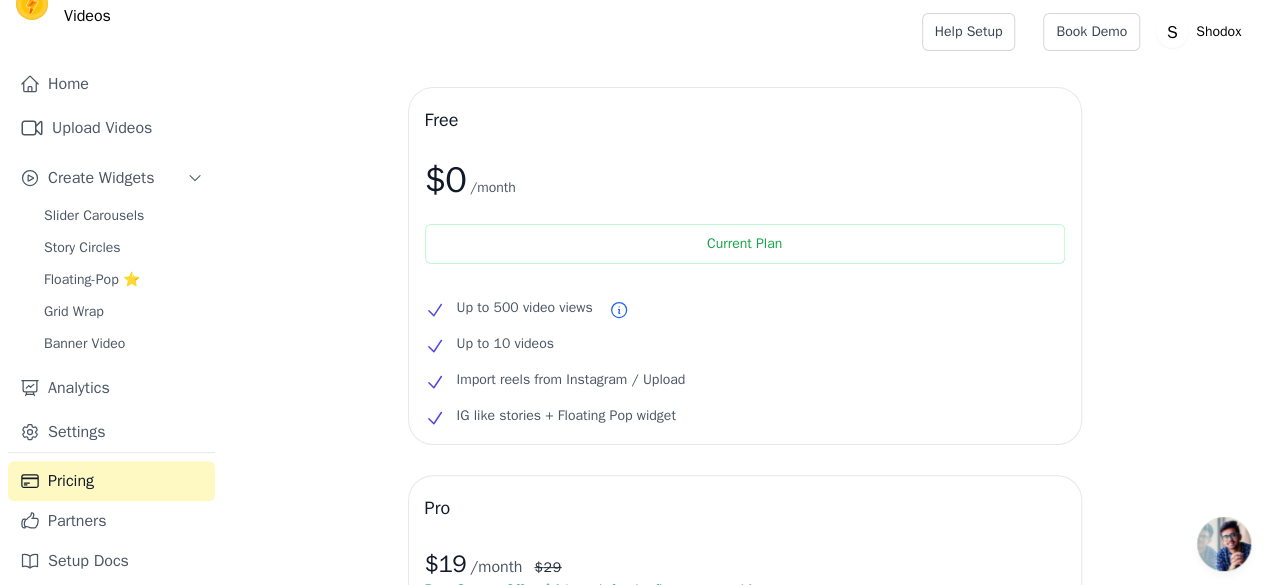 scroll, scrollTop: 51, scrollLeft: 0, axis: vertical 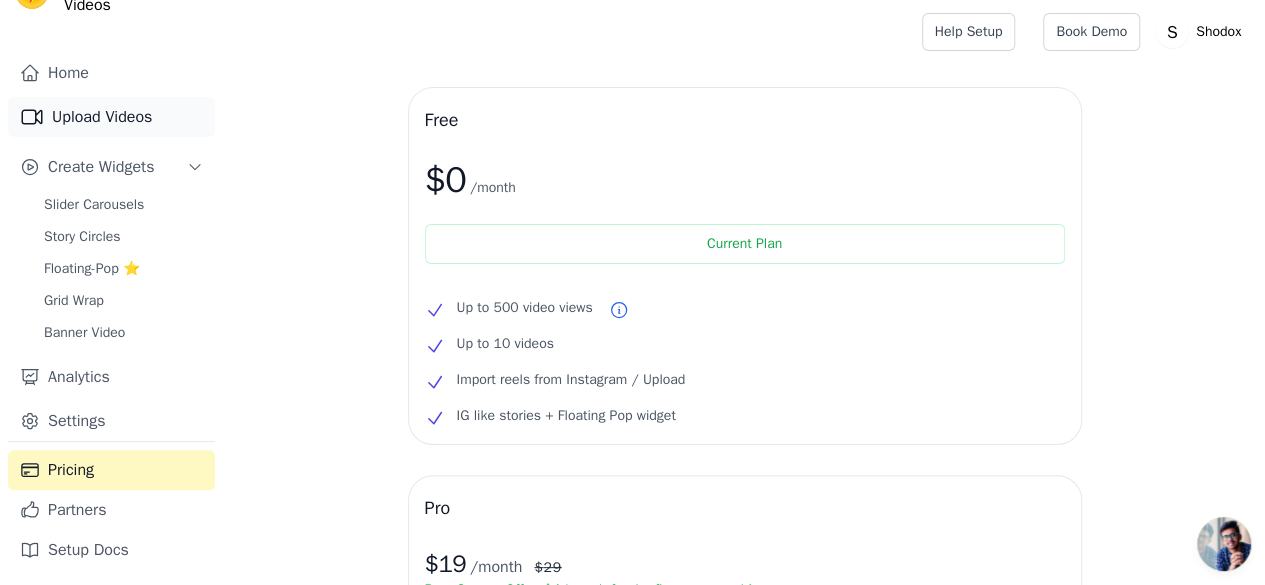 click on "Upload Videos" at bounding box center [111, 117] 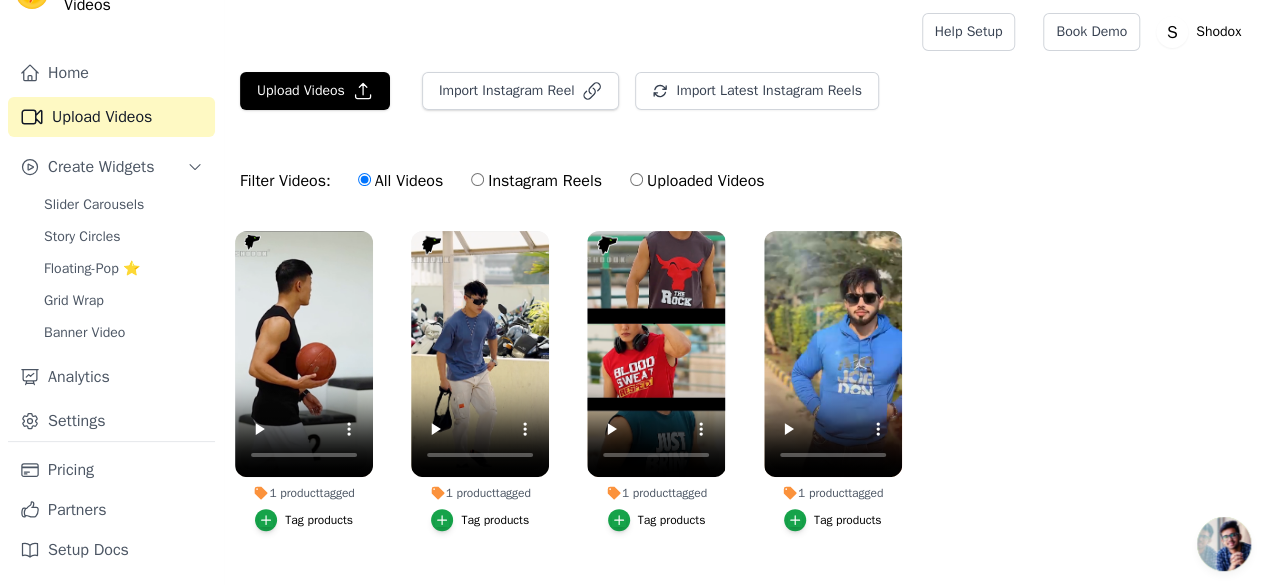 click on "Upload Videos
Import Instagram Reel
Import Latest Instagram Reels     Import Latest IG Reels     Filter Videos:
All Videos
Instagram Reels
Uploaded Videos               1   product  tagged       Tag products           1   product  tagged       Tag products           1   product  tagged       Tag products           1   product  tagged       Tag products" at bounding box center [744, 327] 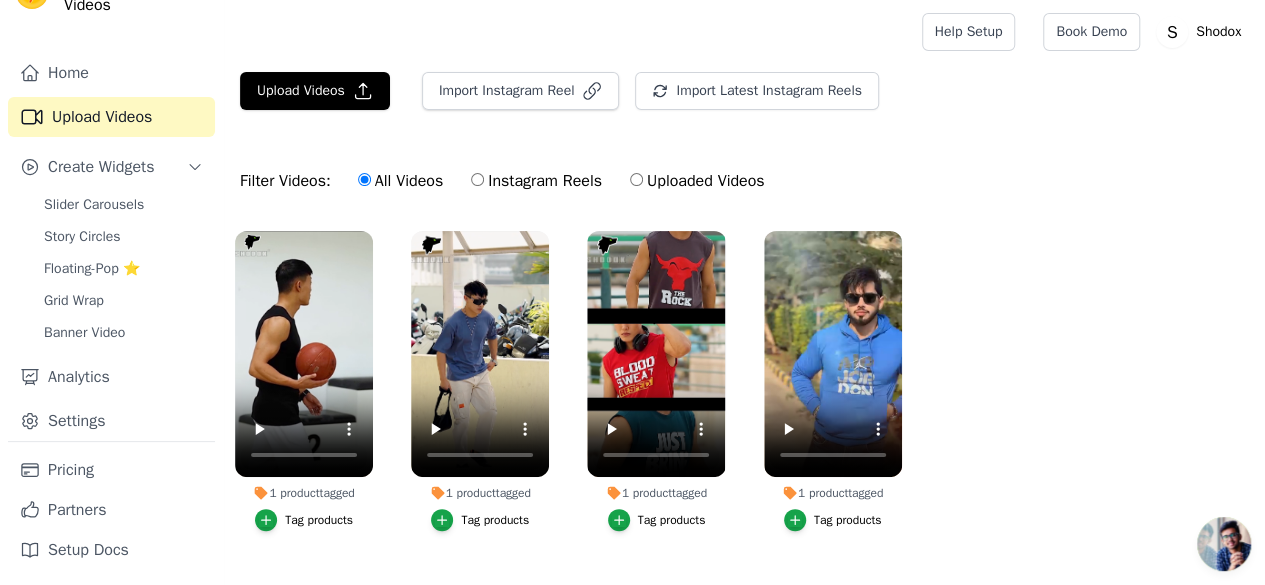 click at bounding box center (569, 32) 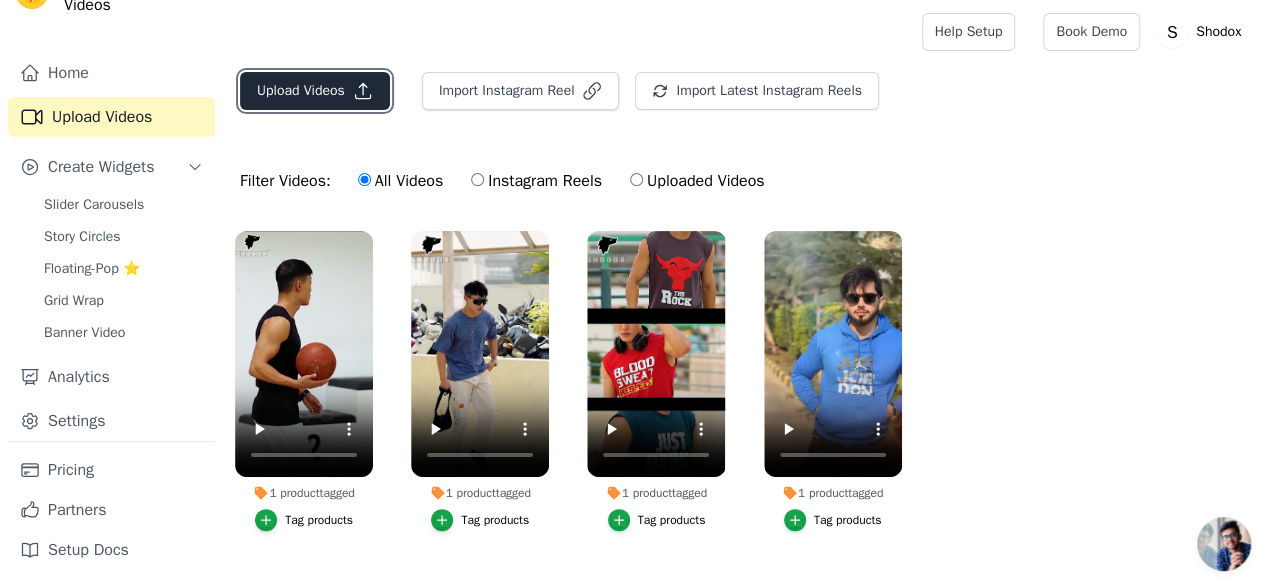 click 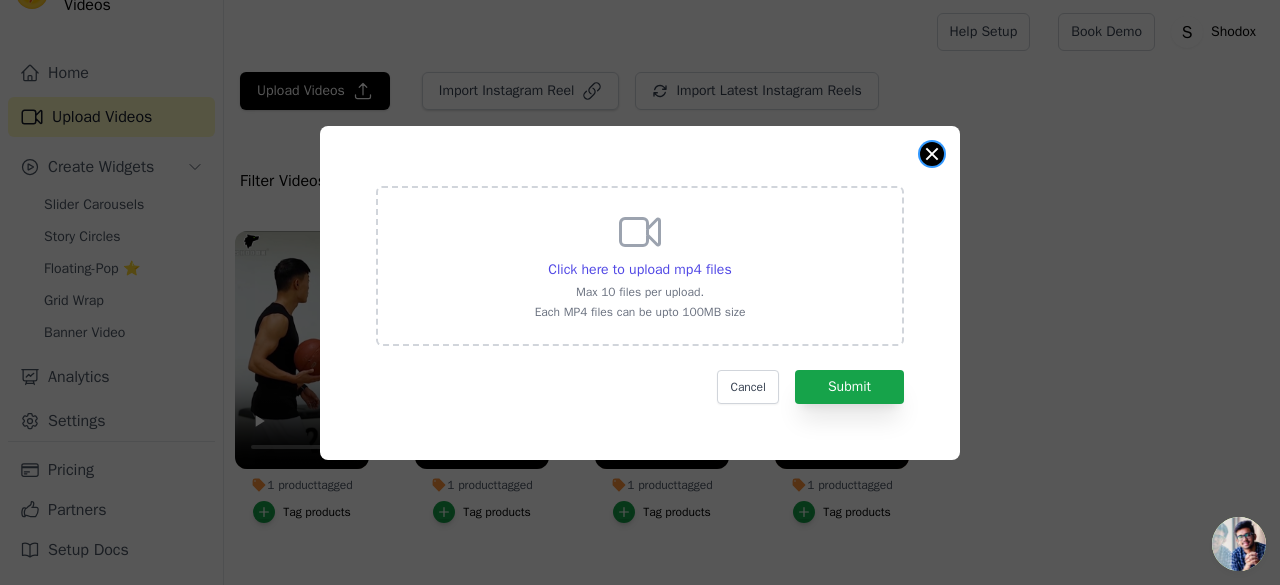 click at bounding box center [932, 154] 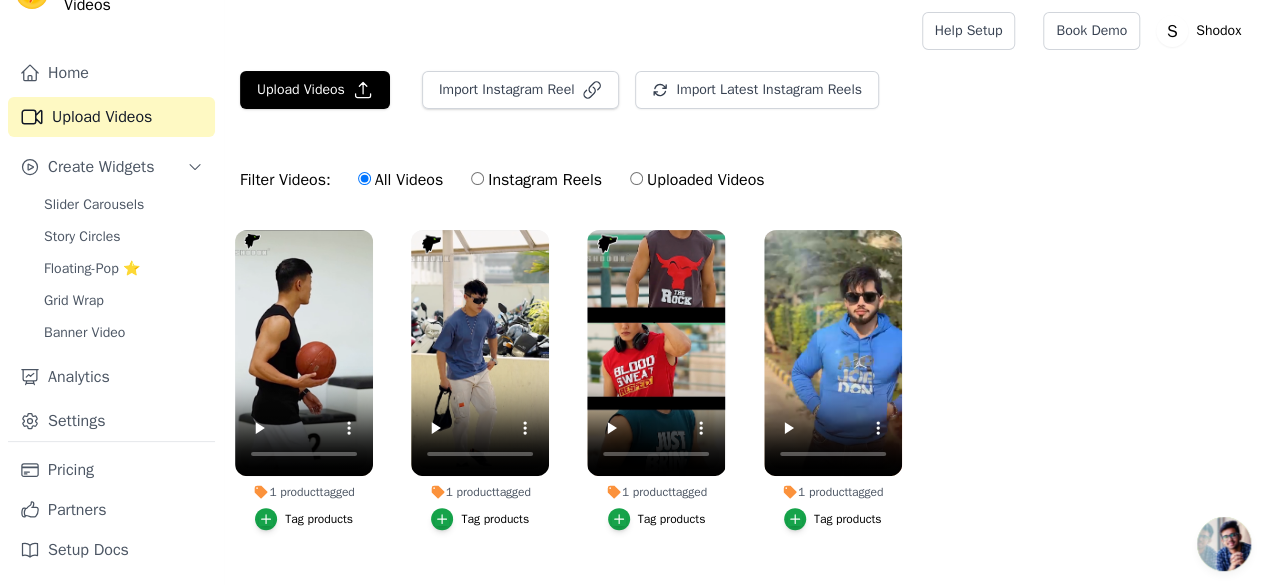 scroll, scrollTop: 0, scrollLeft: 0, axis: both 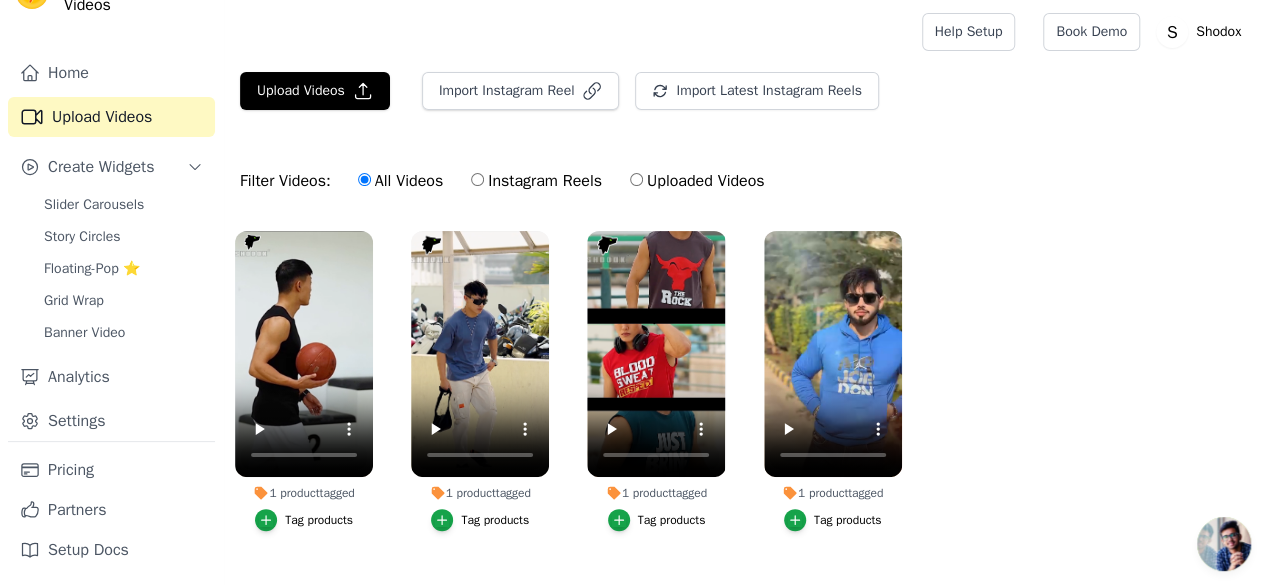 click on "Filter Videos:
All Videos
Instagram Reels
Uploaded Videos" at bounding box center (744, 181) 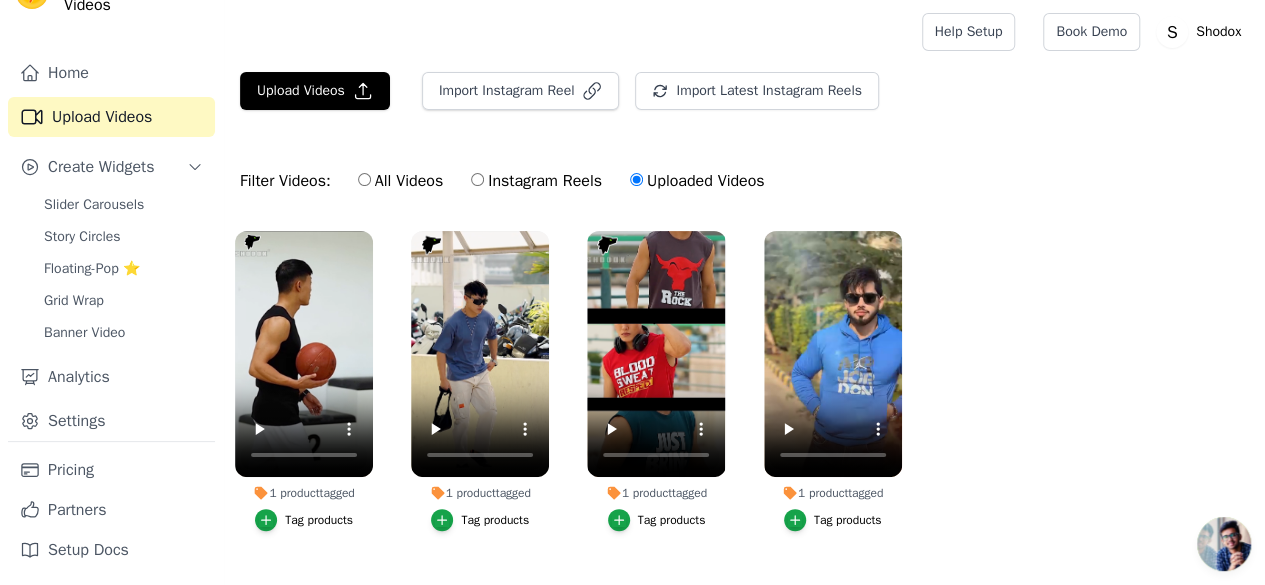 click on "Filter Videos:
All Videos
Instagram Reels
Uploaded Videos" at bounding box center [744, 181] 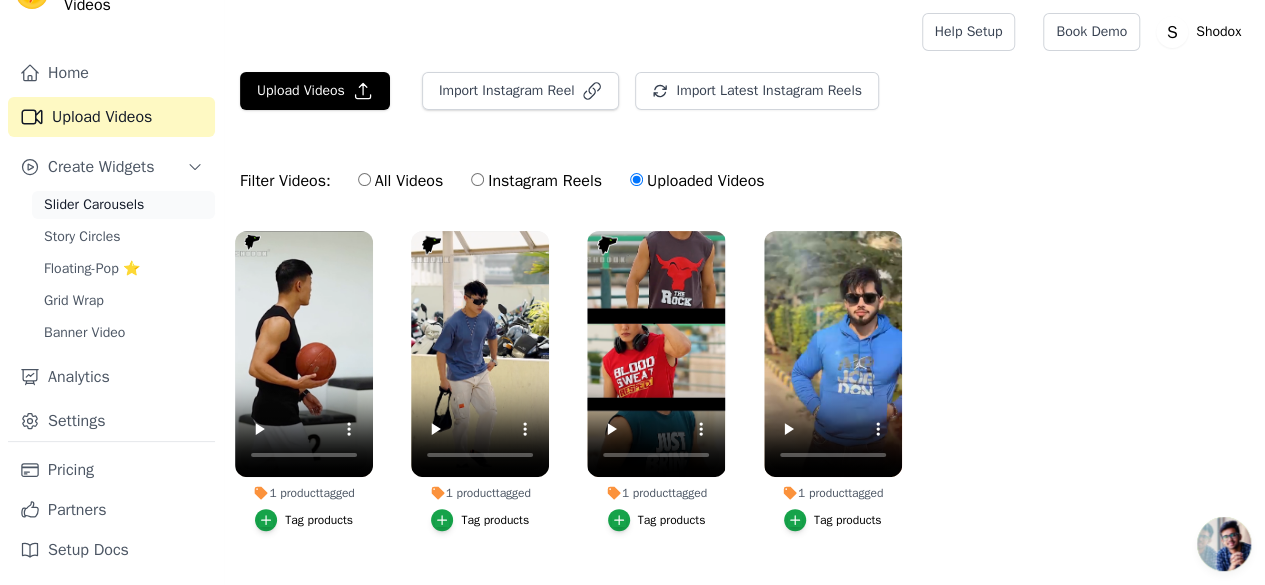 click on "Slider Carousels" at bounding box center (94, 205) 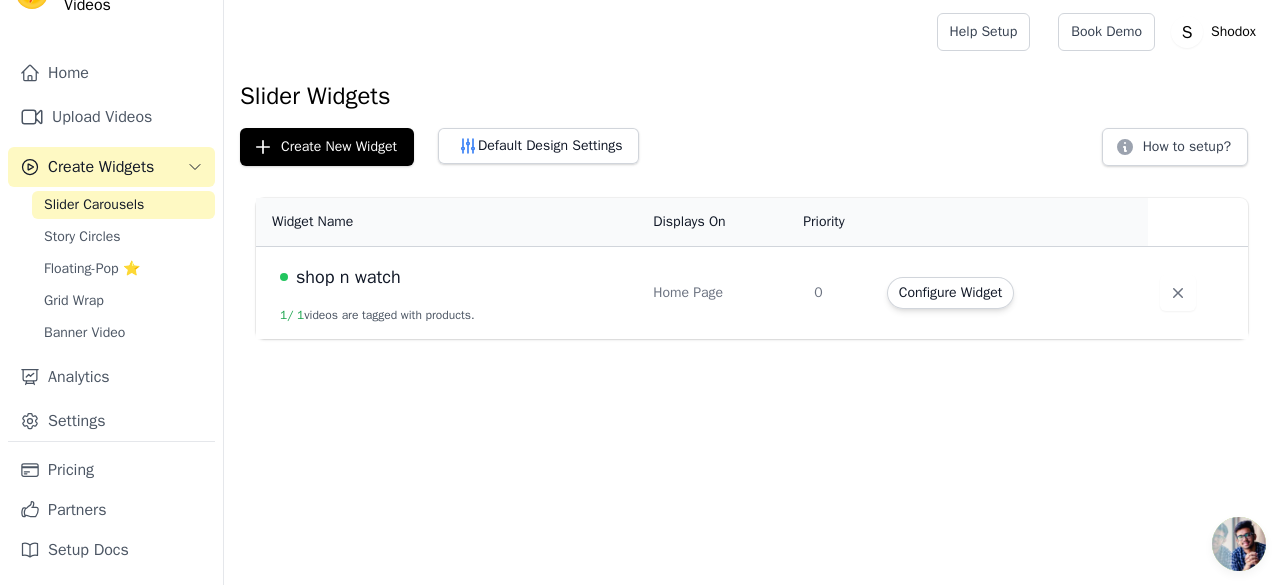 click at bounding box center [576, 32] 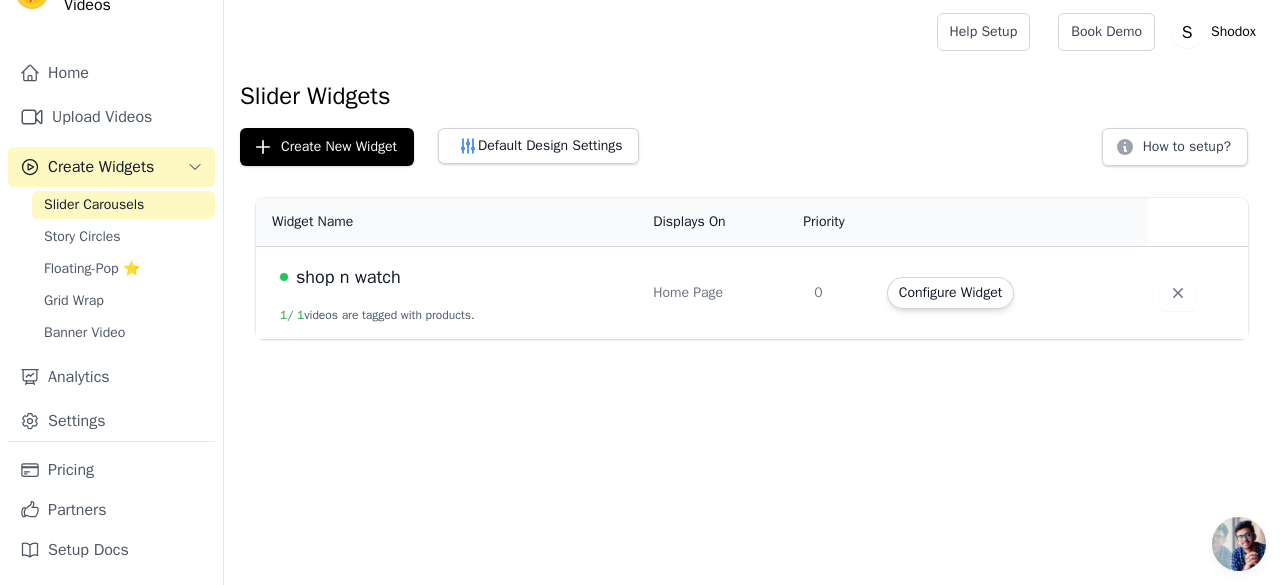 click on "1  /   1  videos are tagged with products." at bounding box center (377, 315) 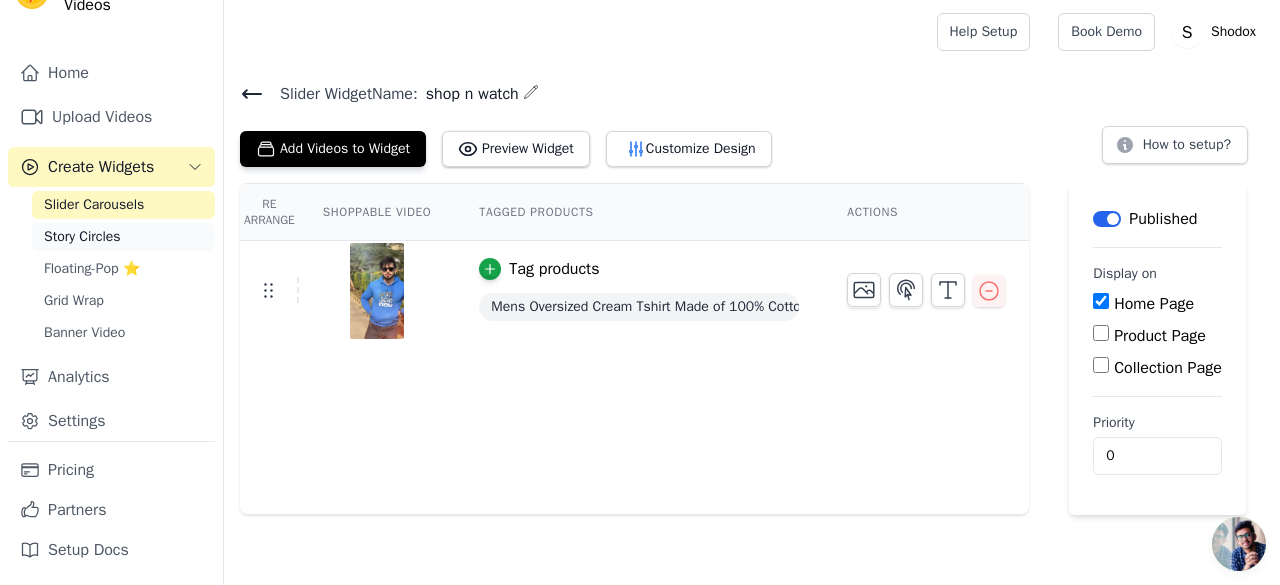 click on "Story Circles" at bounding box center [123, 237] 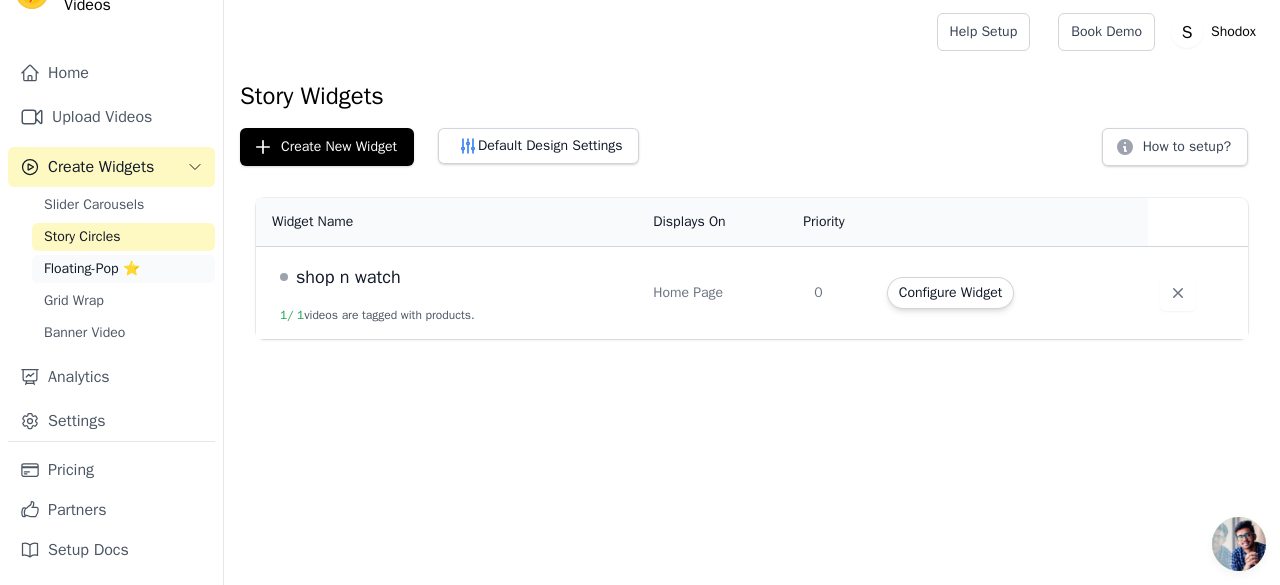 click on "Floating-Pop ⭐" at bounding box center (92, 269) 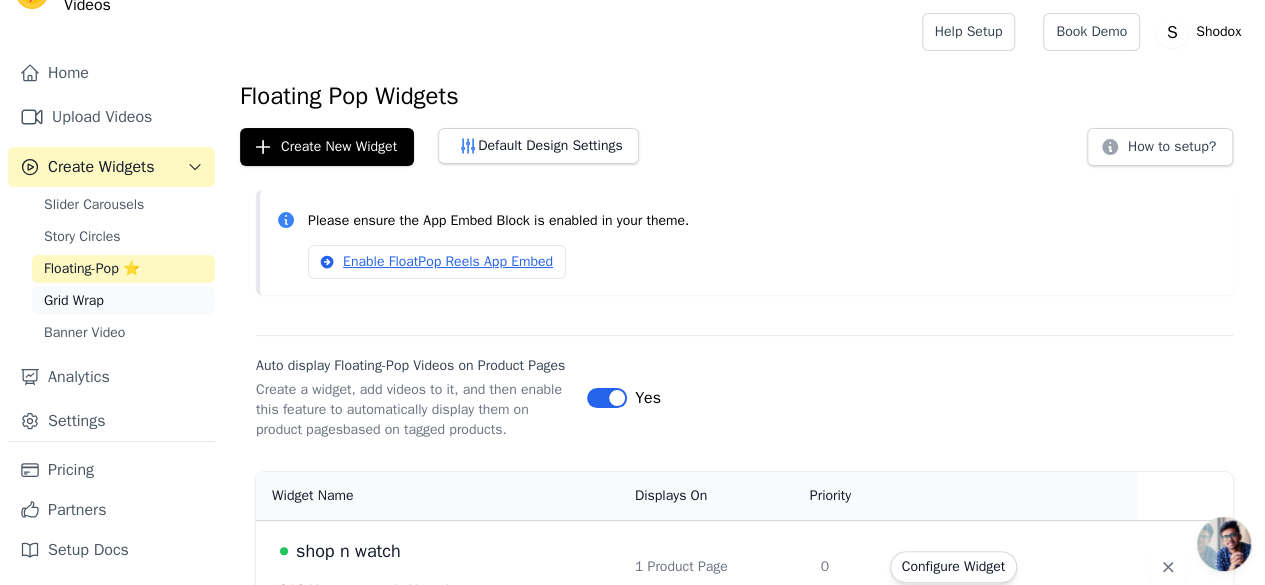 click on "Grid Wrap" at bounding box center [123, 301] 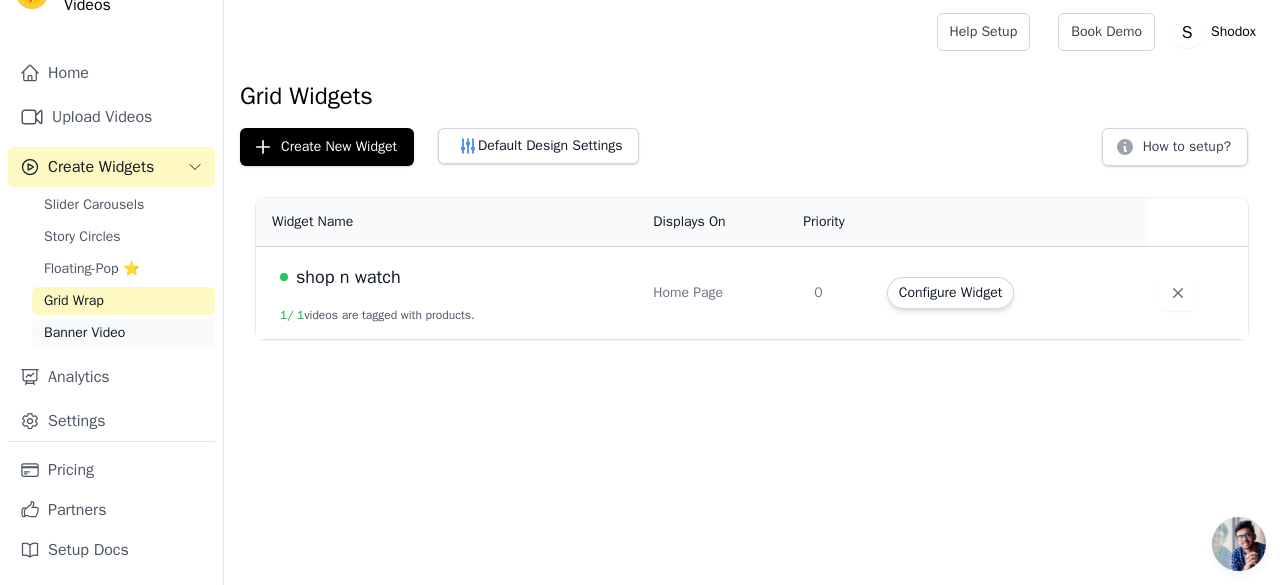 click on "Banner Video" at bounding box center (84, 333) 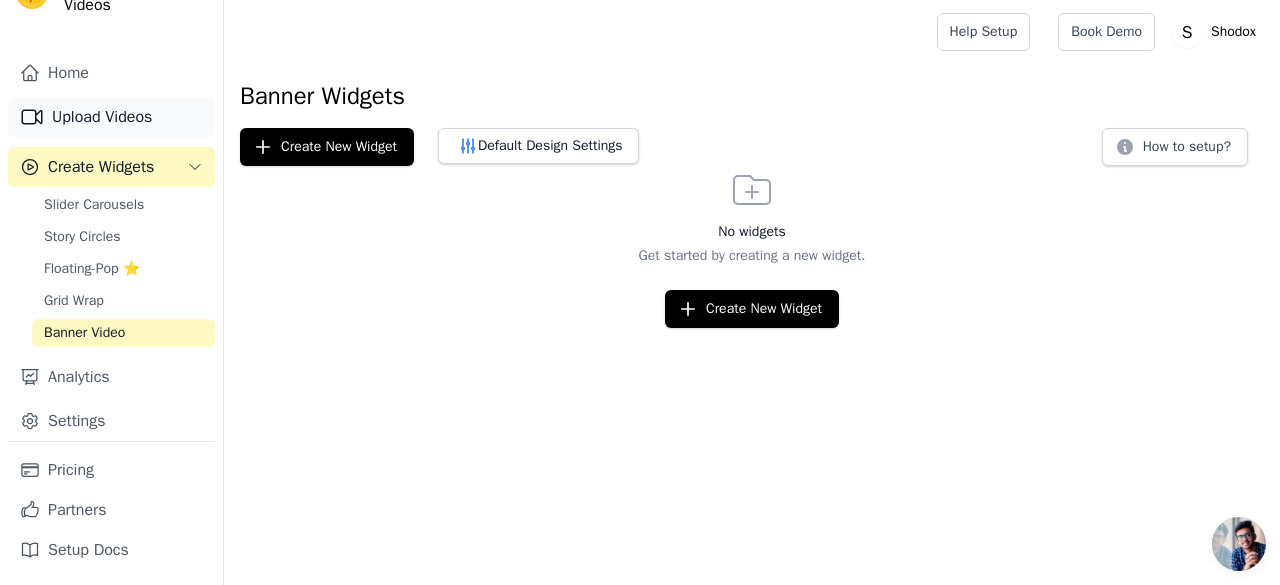 click on "Upload Videos" at bounding box center [111, 117] 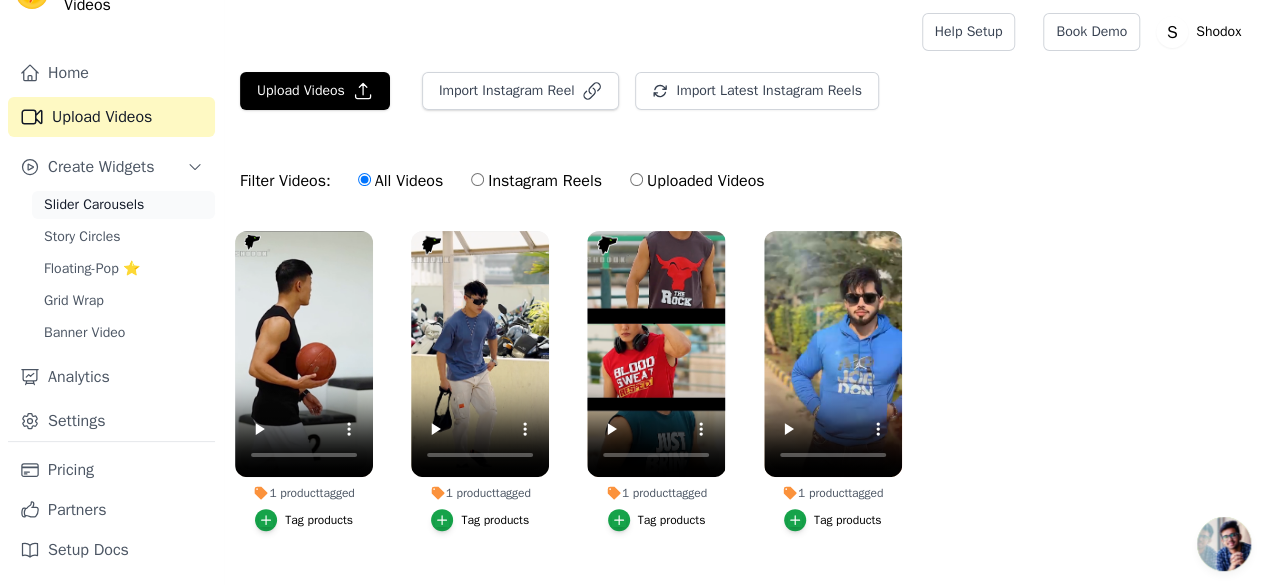 click on "Slider Carousels" at bounding box center (94, 205) 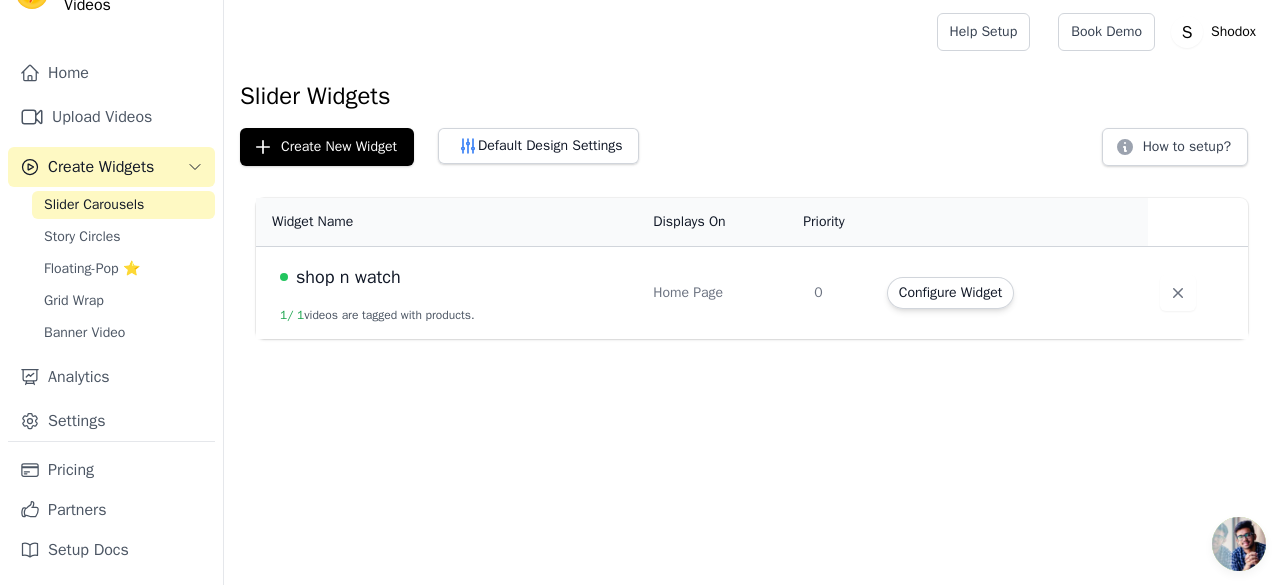 click on "0" at bounding box center [838, 293] 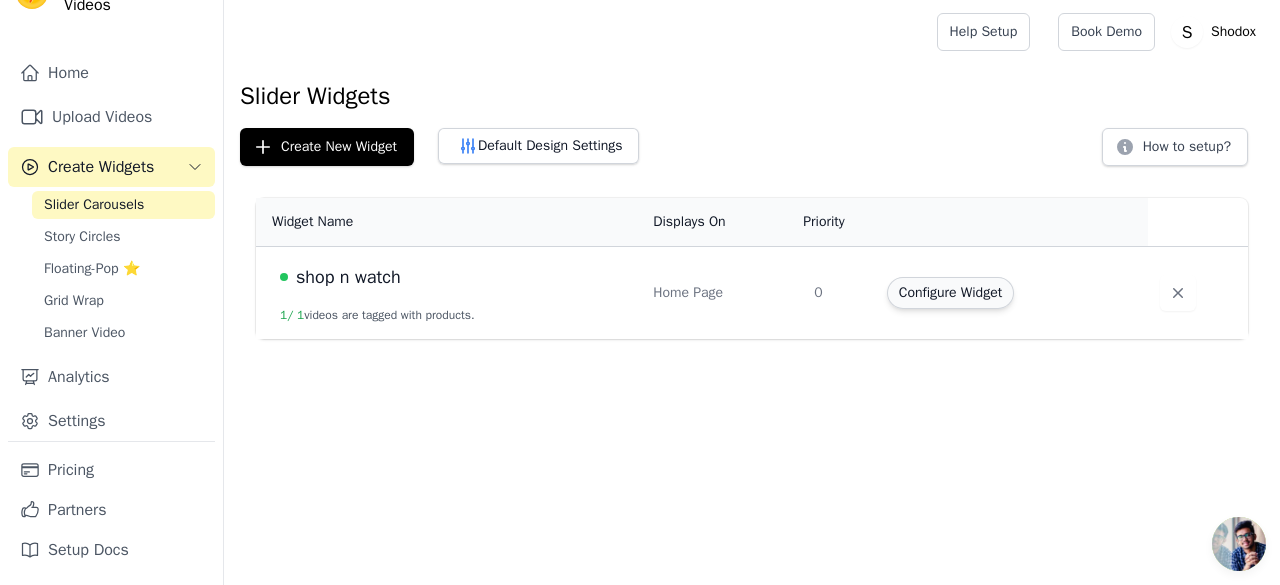 click on "Configure Widget" at bounding box center (950, 293) 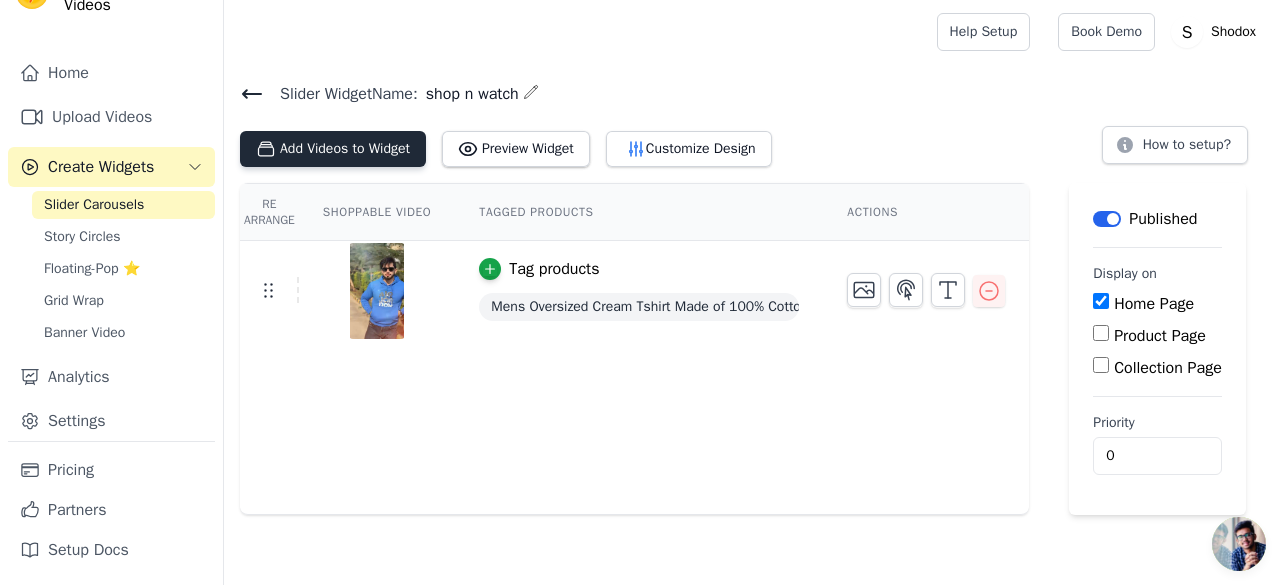 click on "Add Videos to Widget" at bounding box center (333, 149) 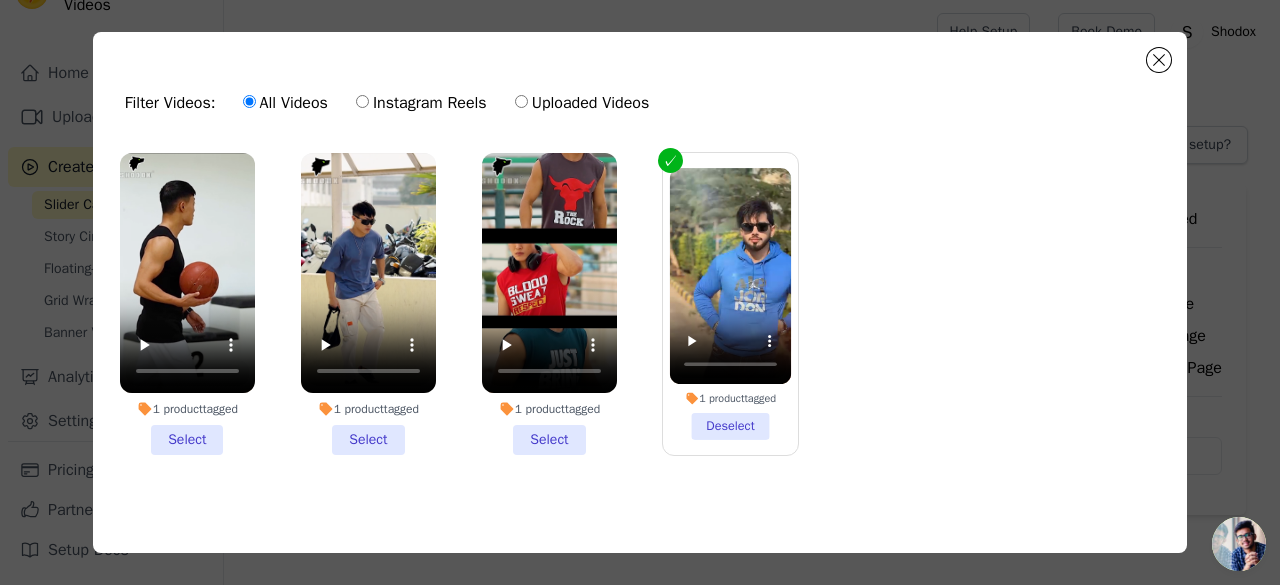 click on "1   product  tagged     Select" at bounding box center [187, 304] 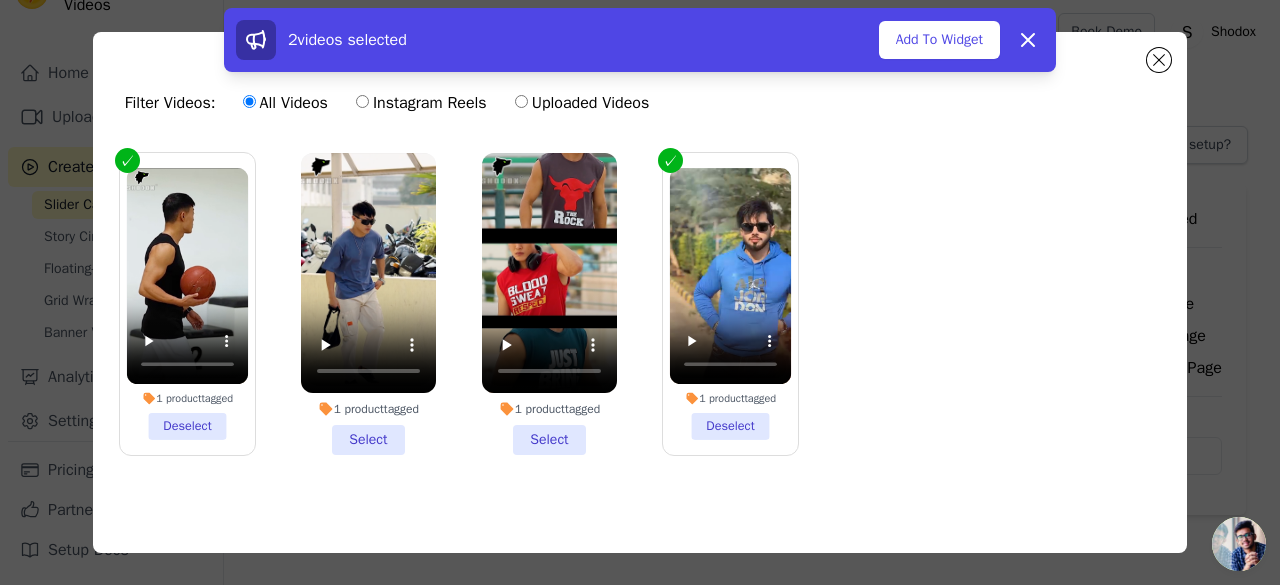 click on "1   product  tagged     Select" at bounding box center (368, 304) 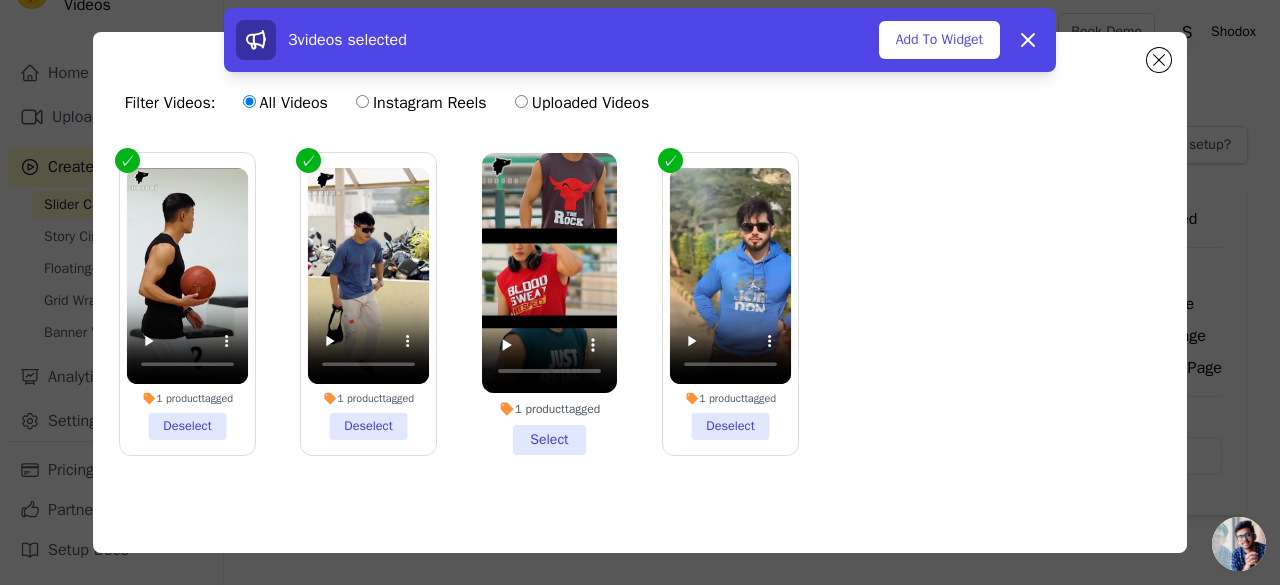 click on "1   product  tagged     Select" at bounding box center (549, 304) 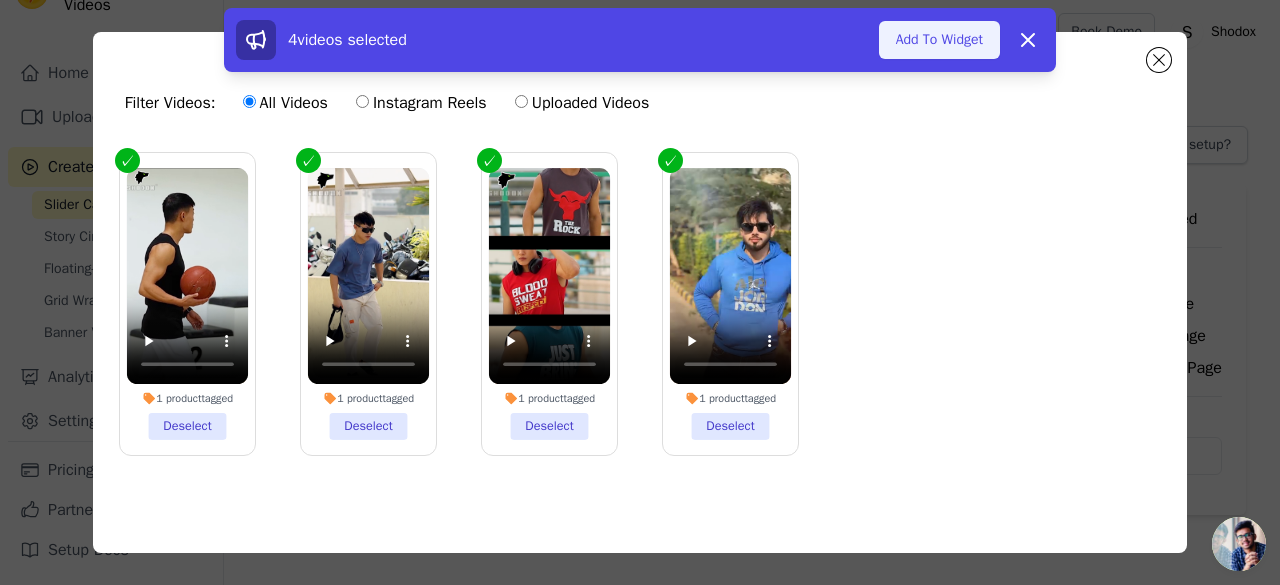 click on "Add To Widget" at bounding box center [939, 40] 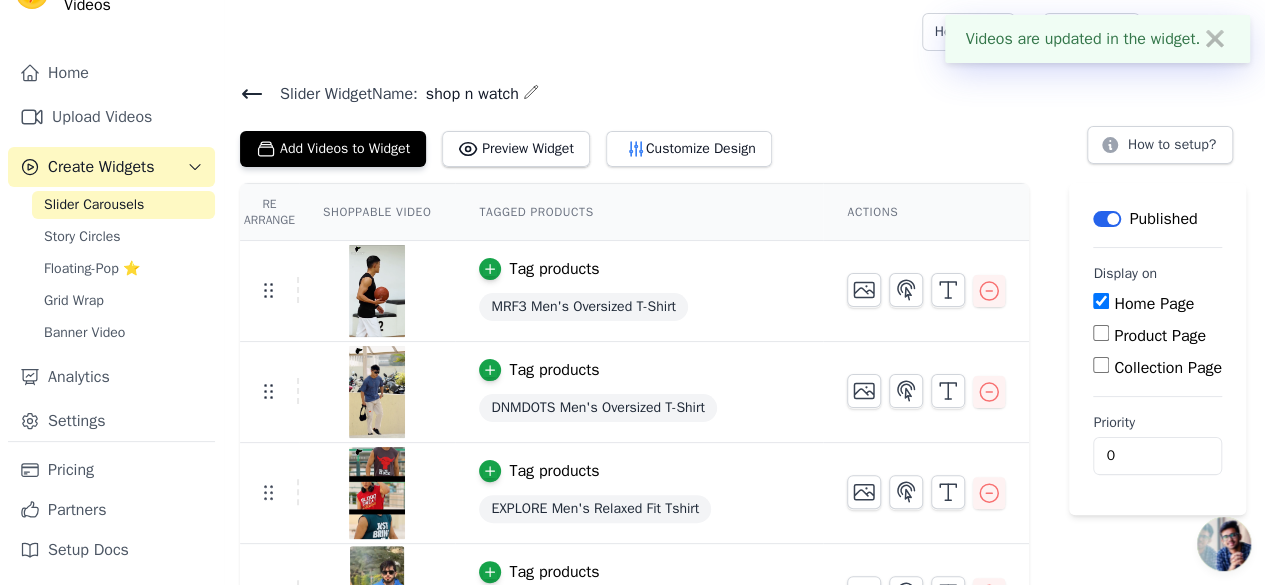click on "Slider Widget  Name:   shop n watch
Add Videos to Widget
Preview Widget       Customize Design
How to setup?" at bounding box center (744, 123) 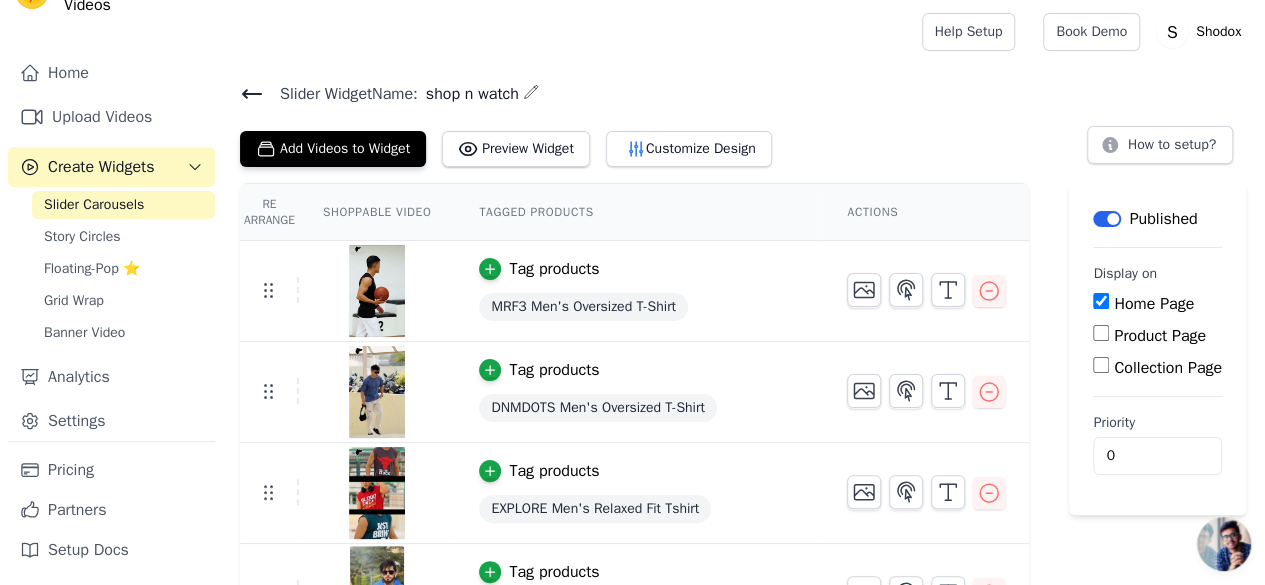 scroll, scrollTop: 40, scrollLeft: 0, axis: vertical 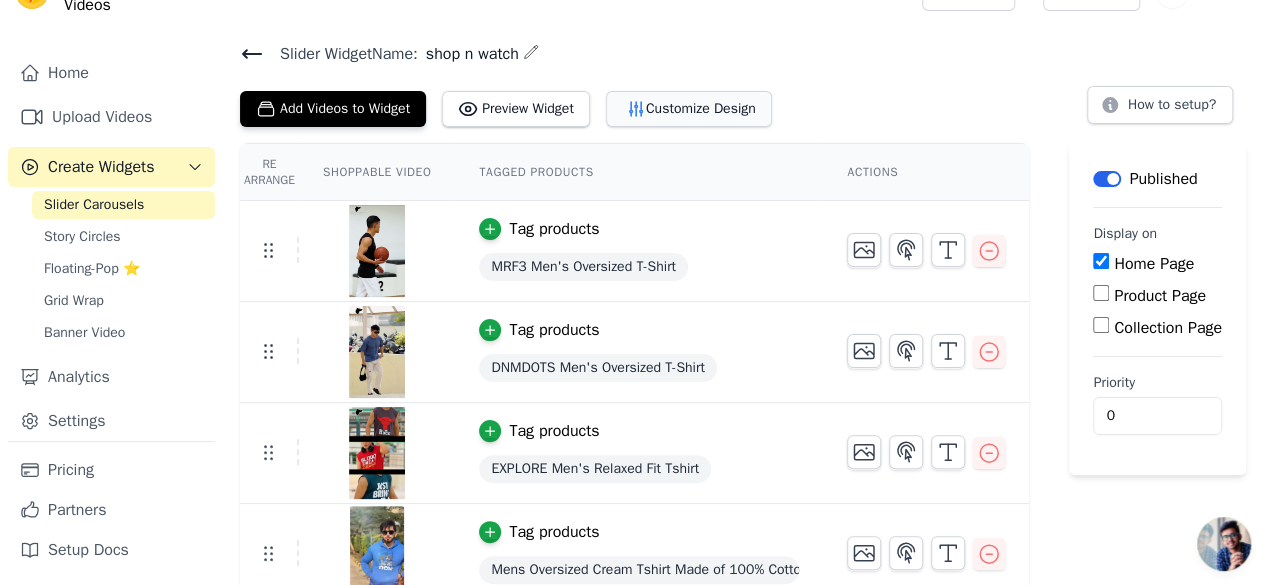click on "Customize Design" at bounding box center [689, 109] 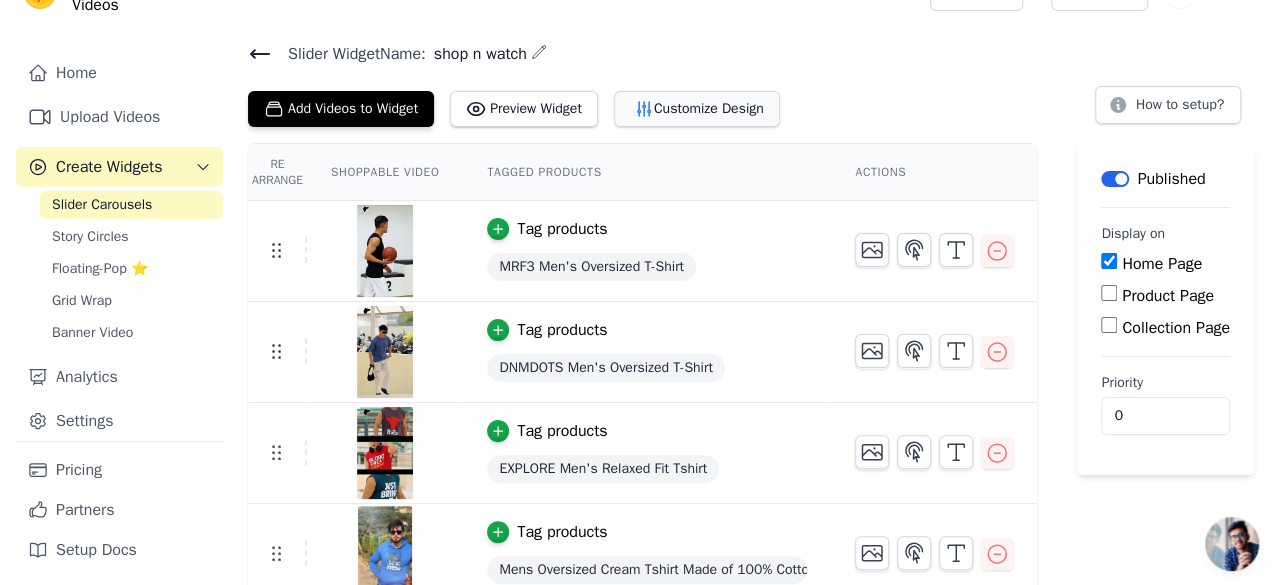 scroll, scrollTop: 0, scrollLeft: 0, axis: both 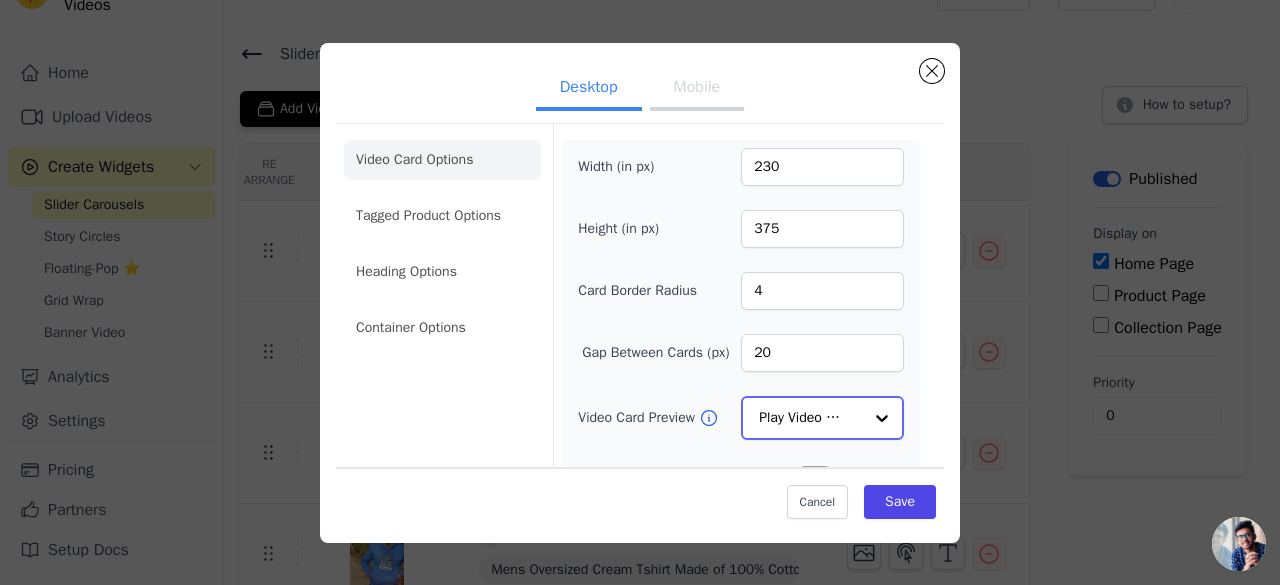 click at bounding box center [882, 418] 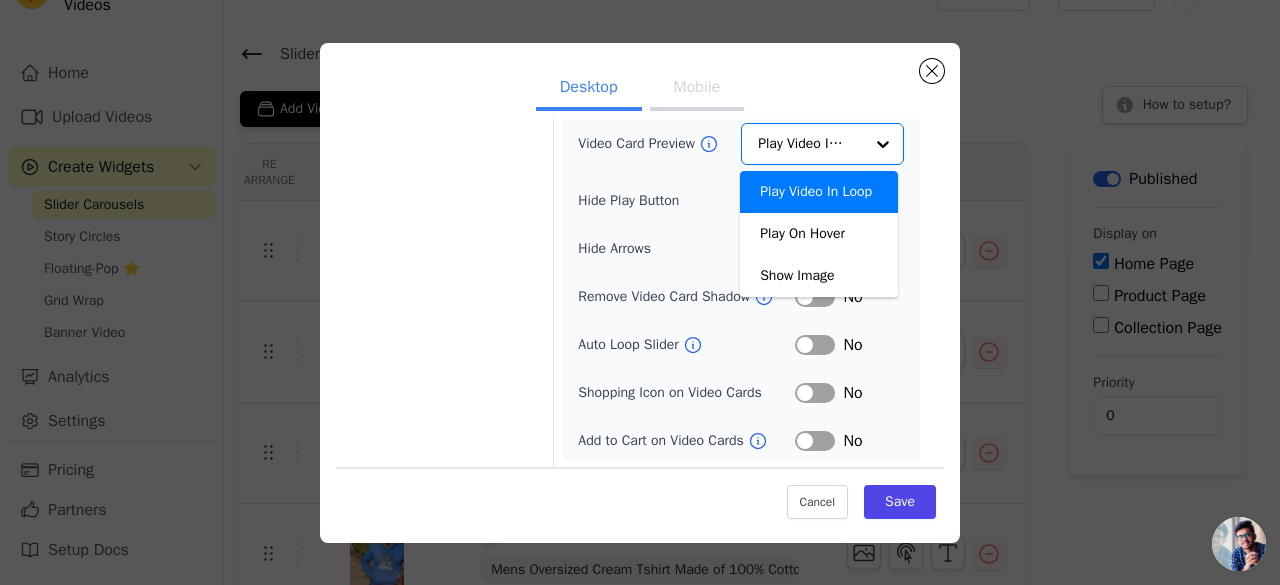 scroll, scrollTop: 271, scrollLeft: 0, axis: vertical 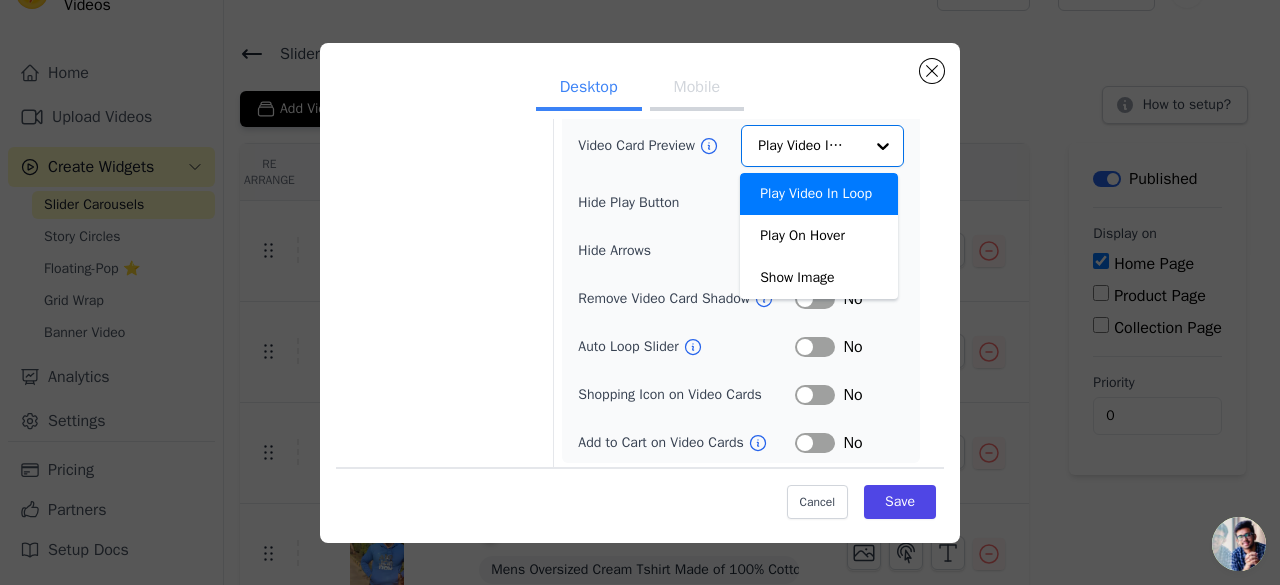 click on "Video Card Options Tagged Product Options Heading Options Container Options   Width (in px)   230   Height (in px)   375   Card Border Radius   4   Gap Between Cards (px)   20   Video Card Preview       Play Video In Loop   Play On Hover   Show Image       Option Play Video In Loop, selected.   You are currently focused on option Play Video In Loop. There are 3 results available.     Play Video In Loop               Hide Play Button   Label     No   Hide Arrows   Label     No   Remove Video Card Shadow     Label     No   Auto Loop Slider     Label     No   Shopping Icon on Video Cards   Label     No   Add to Cart on Video Cards     Label     No" at bounding box center (640, 161) 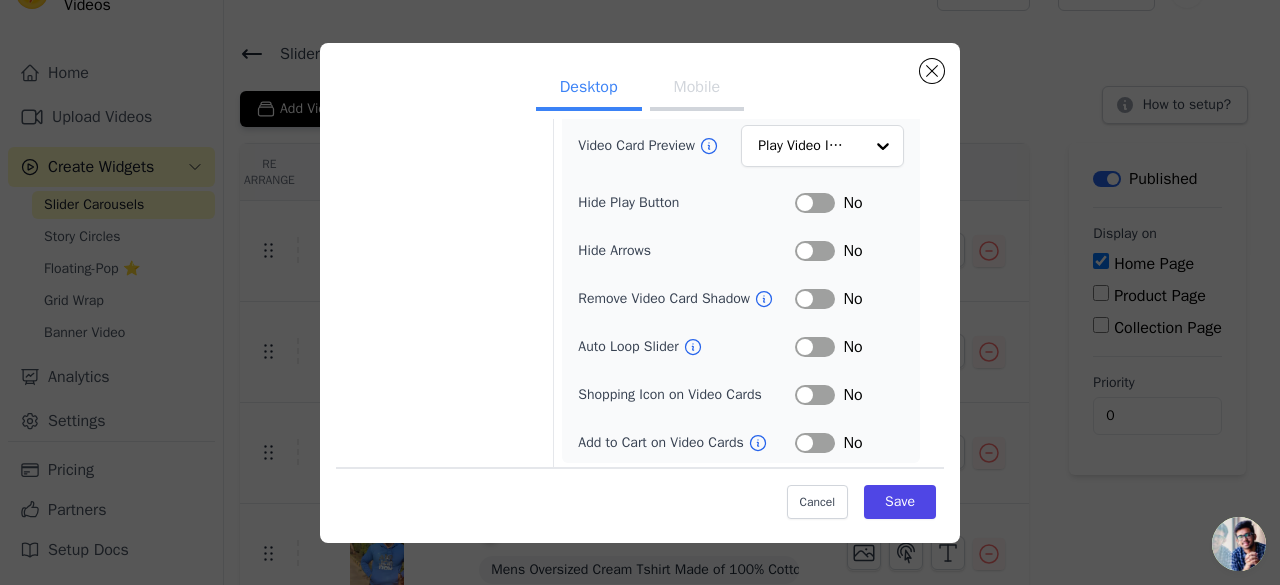 click on "Label" at bounding box center [815, 347] 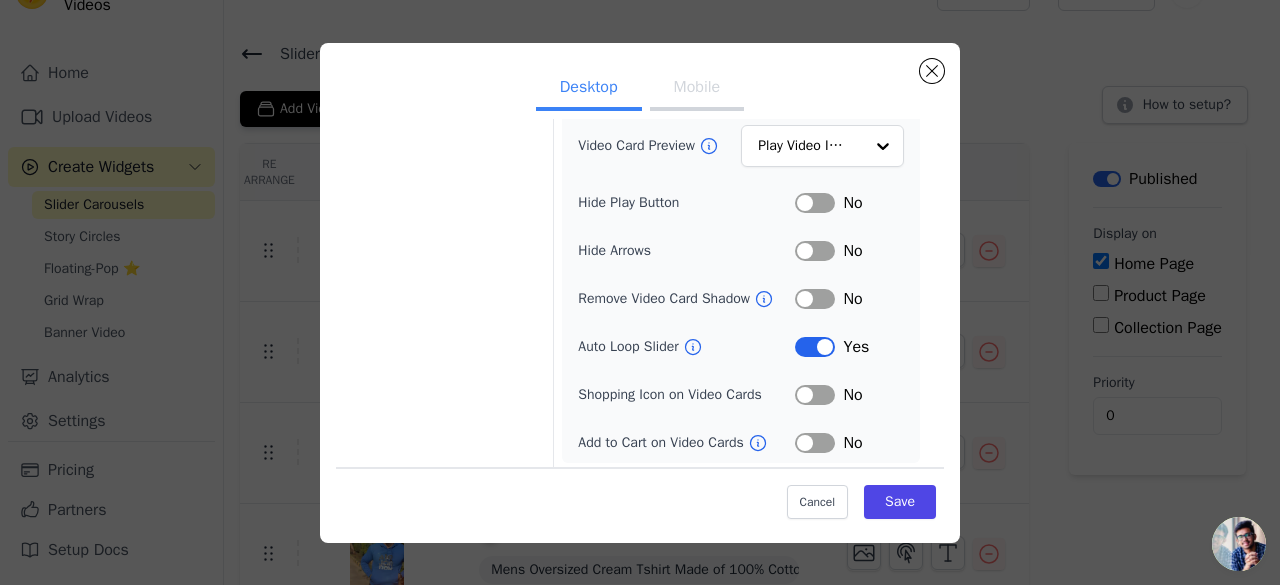 click on "Label" at bounding box center (815, 347) 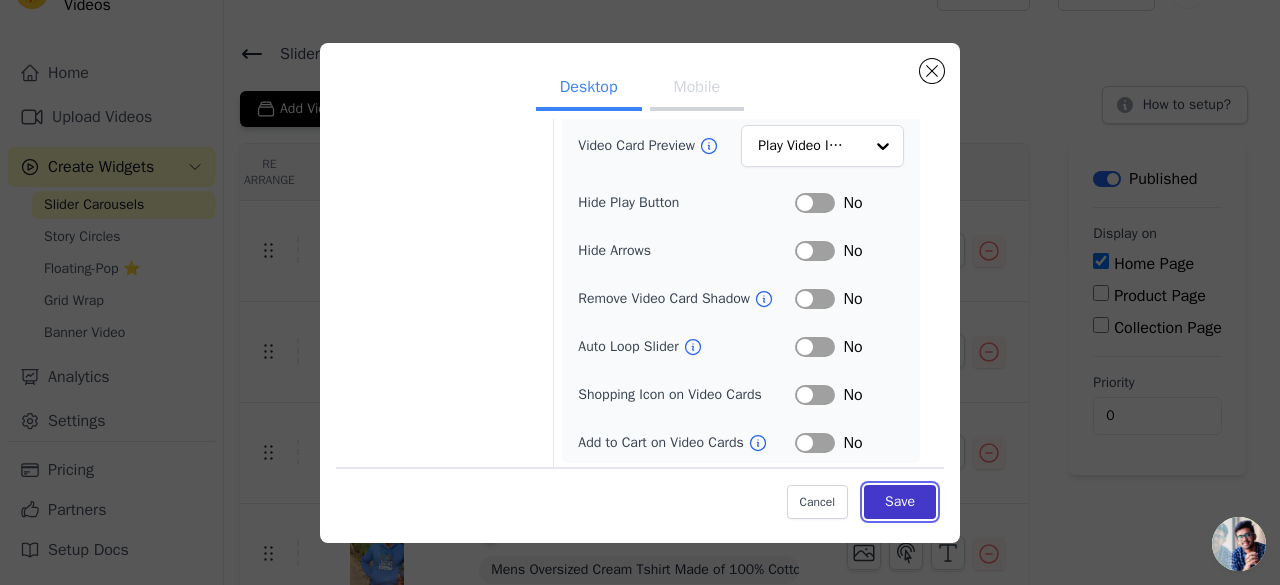 click on "Save" at bounding box center (900, 502) 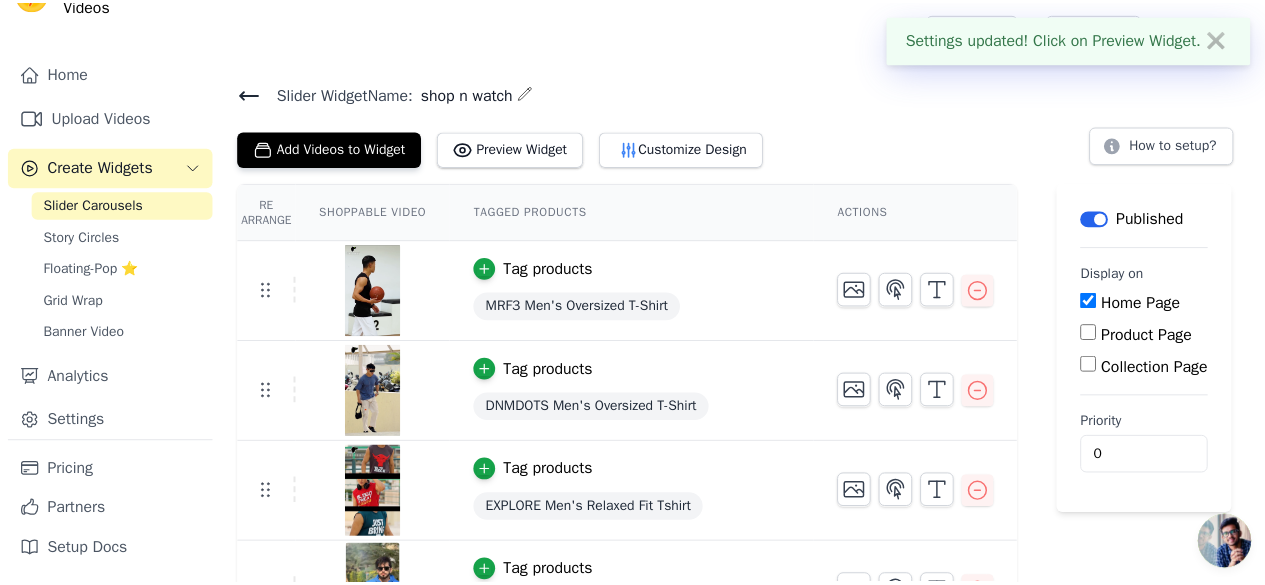 scroll, scrollTop: 40, scrollLeft: 0, axis: vertical 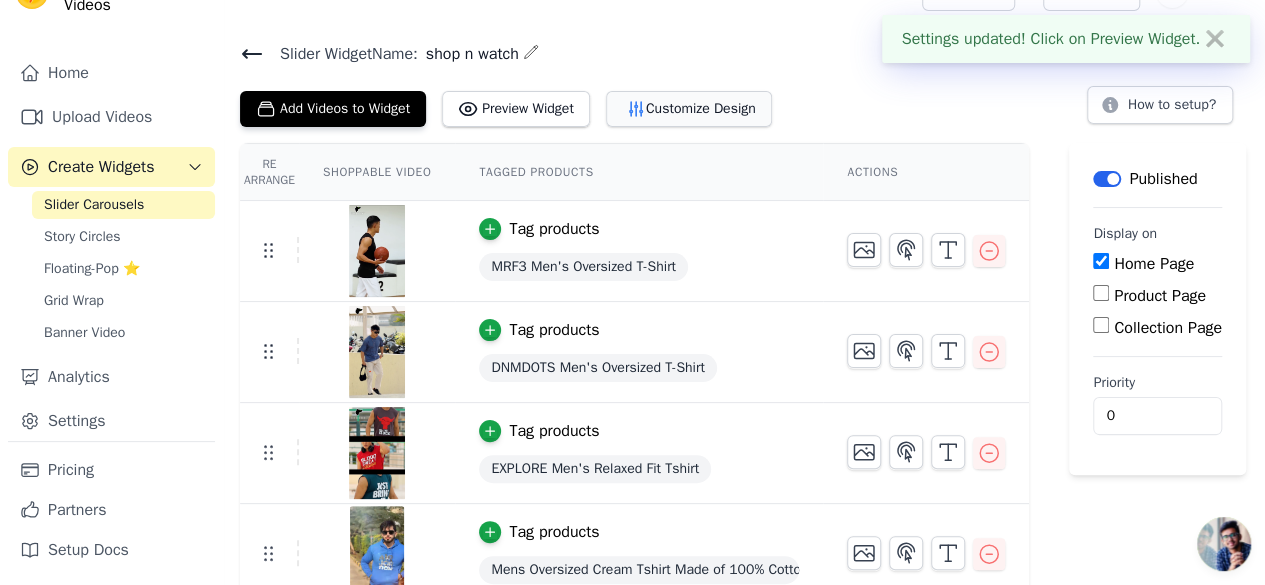 click 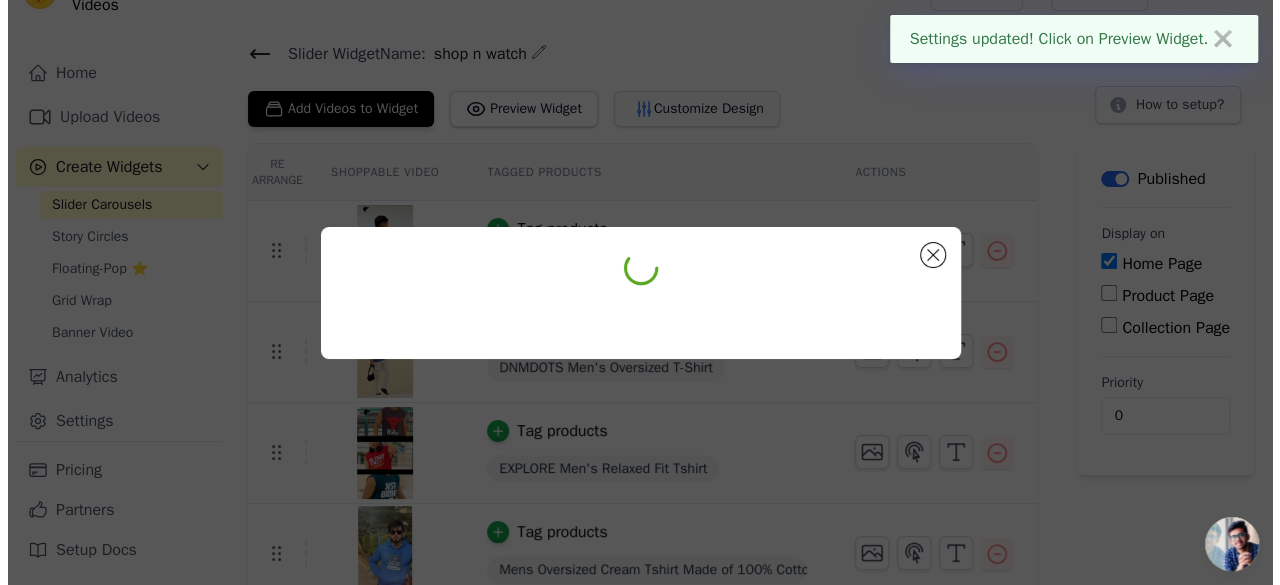 scroll, scrollTop: 0, scrollLeft: 0, axis: both 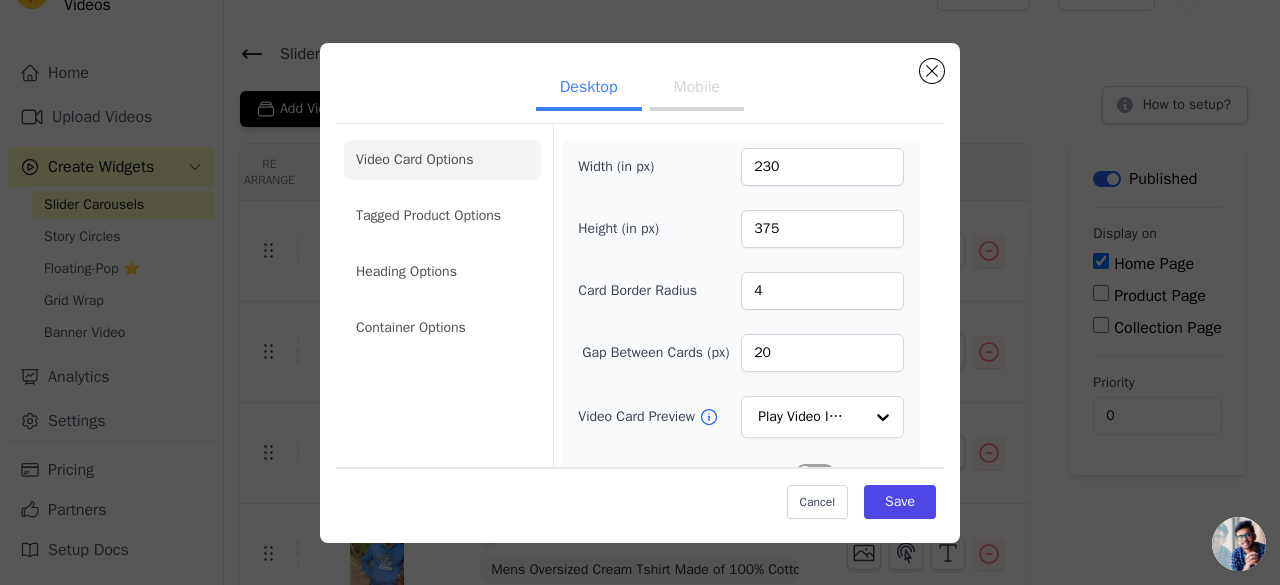 click on "Mobile" at bounding box center (697, 89) 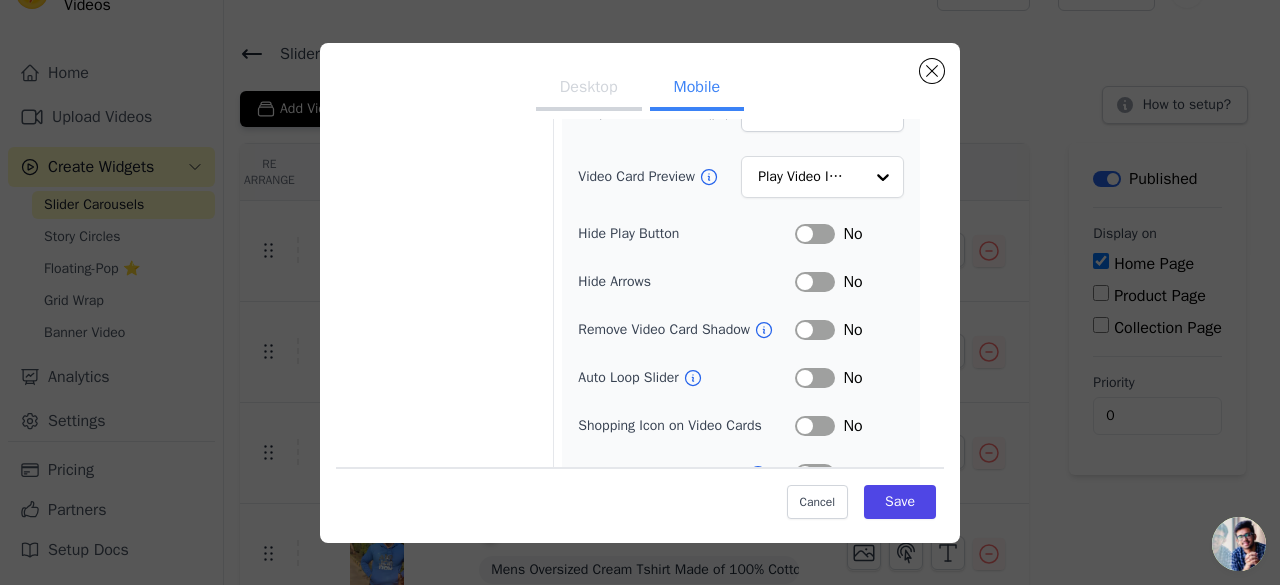 scroll, scrollTop: 319, scrollLeft: 0, axis: vertical 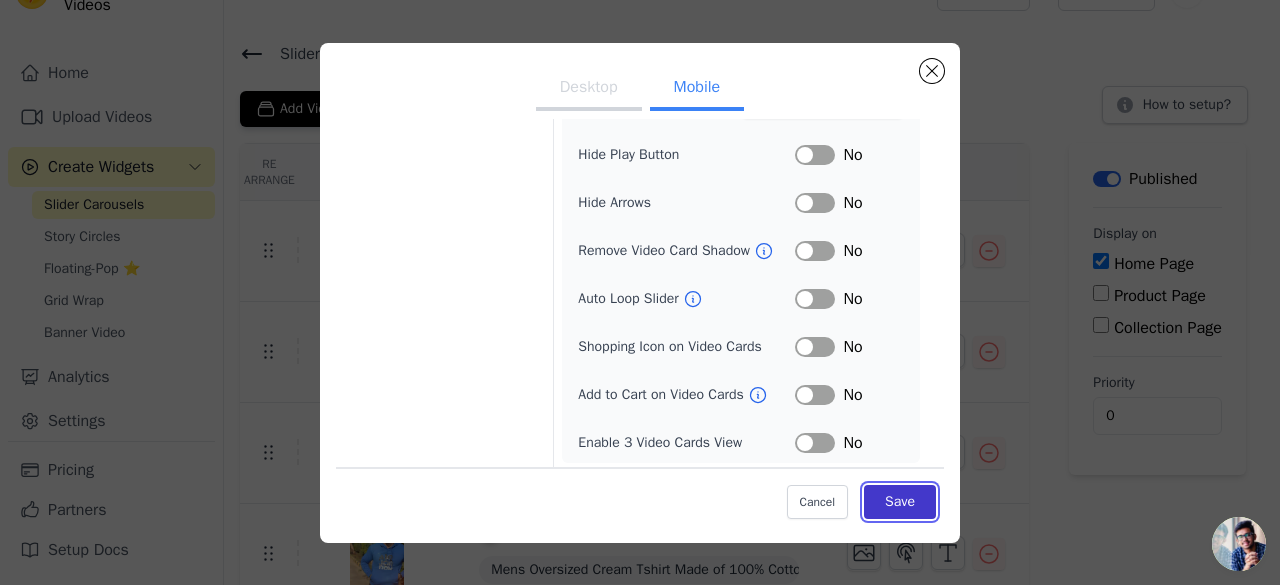 click on "Save" at bounding box center [900, 502] 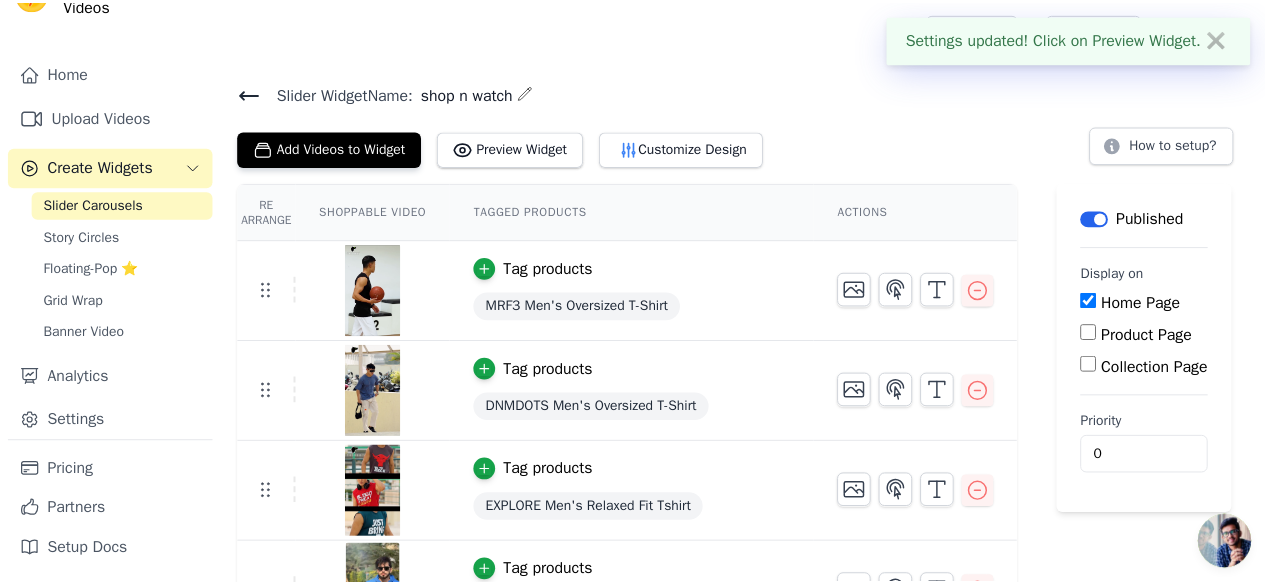 scroll, scrollTop: 40, scrollLeft: 0, axis: vertical 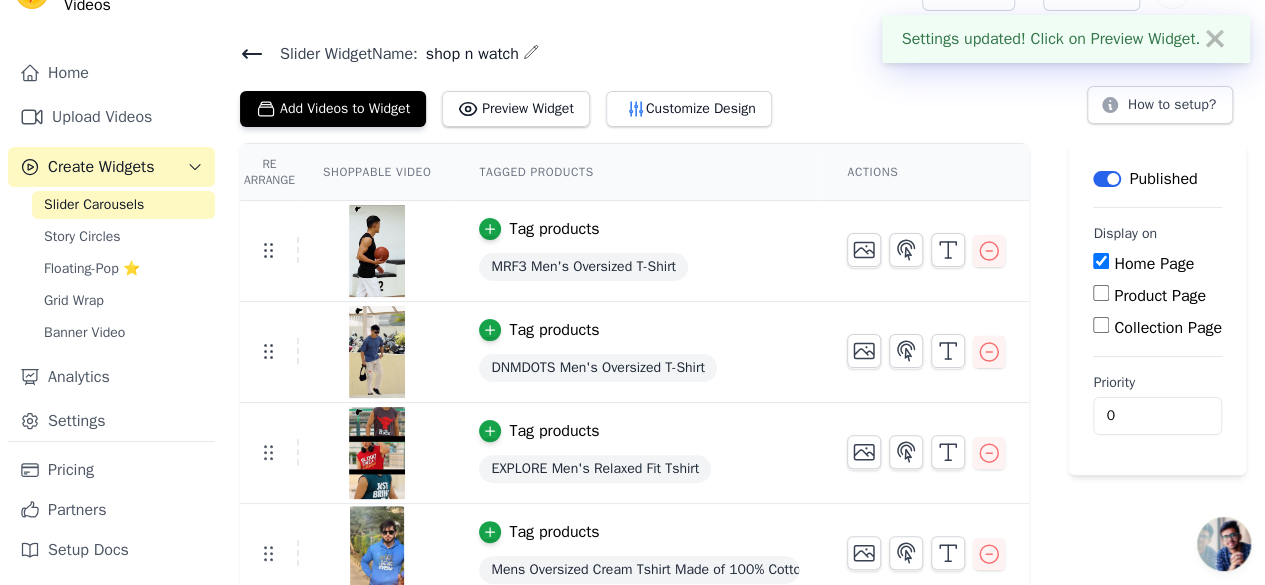 click on "Label     Published     Display on     Home Page     Product Page       Collection Page       Priority   0" at bounding box center (1157, 374) 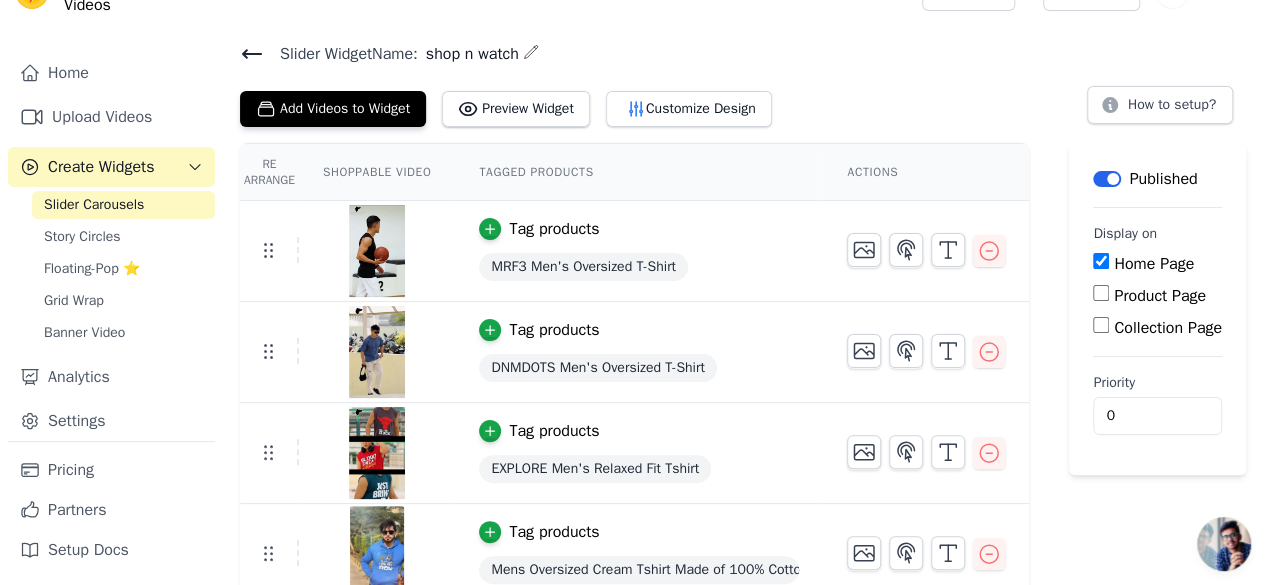 click on "Slider Widget  Name:   shop n watch
Add Videos to Widget
Preview Widget       Customize Design
How to setup?" at bounding box center [744, 83] 